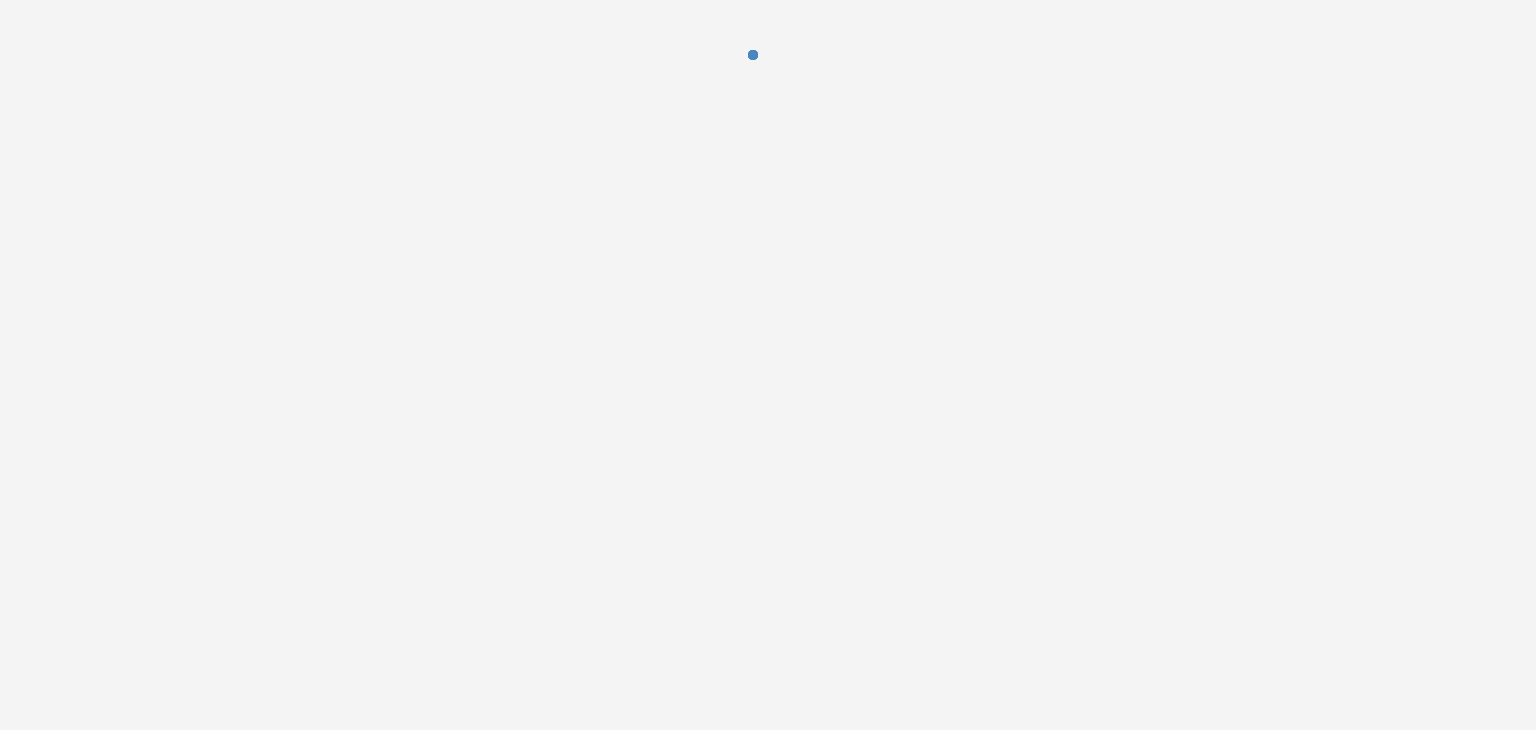 scroll, scrollTop: 0, scrollLeft: 0, axis: both 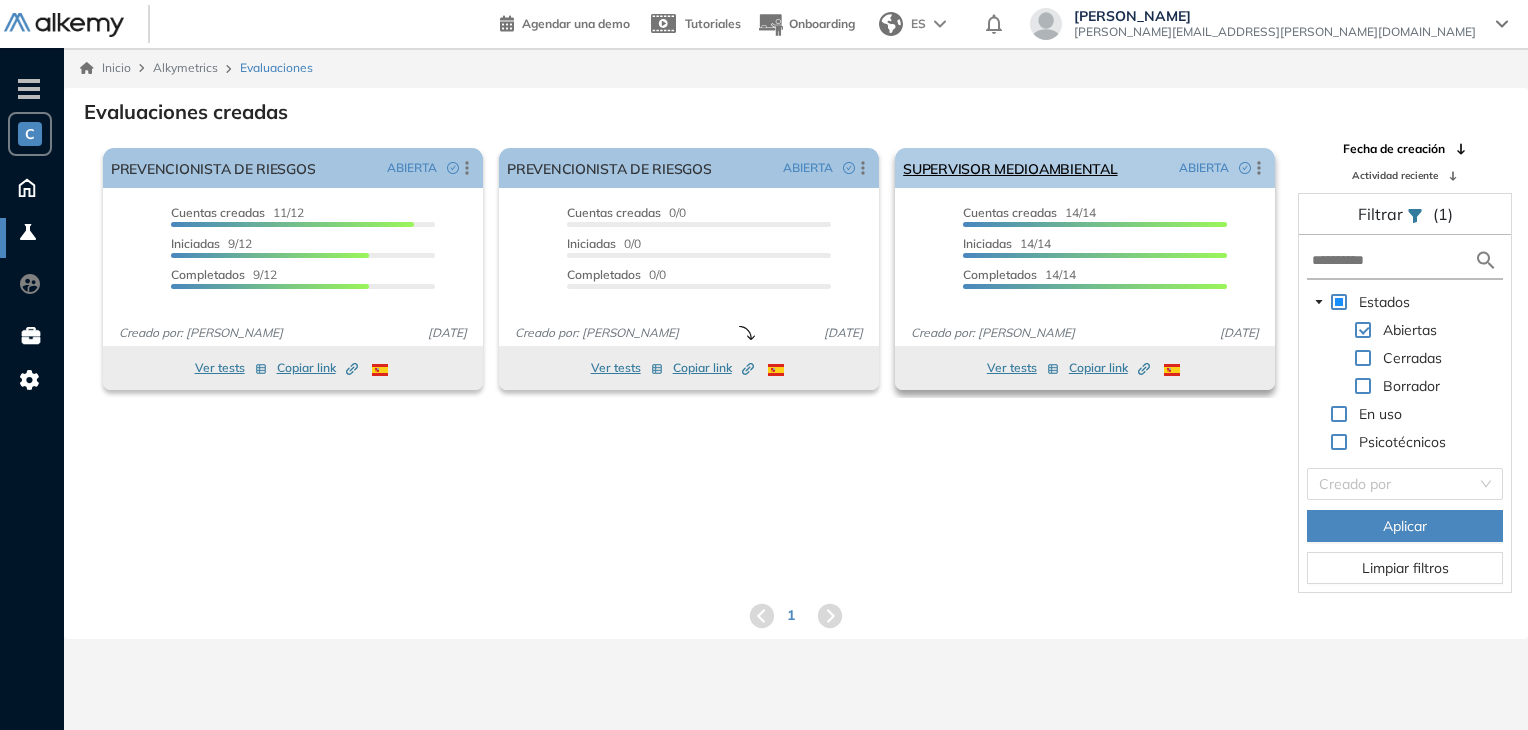 click 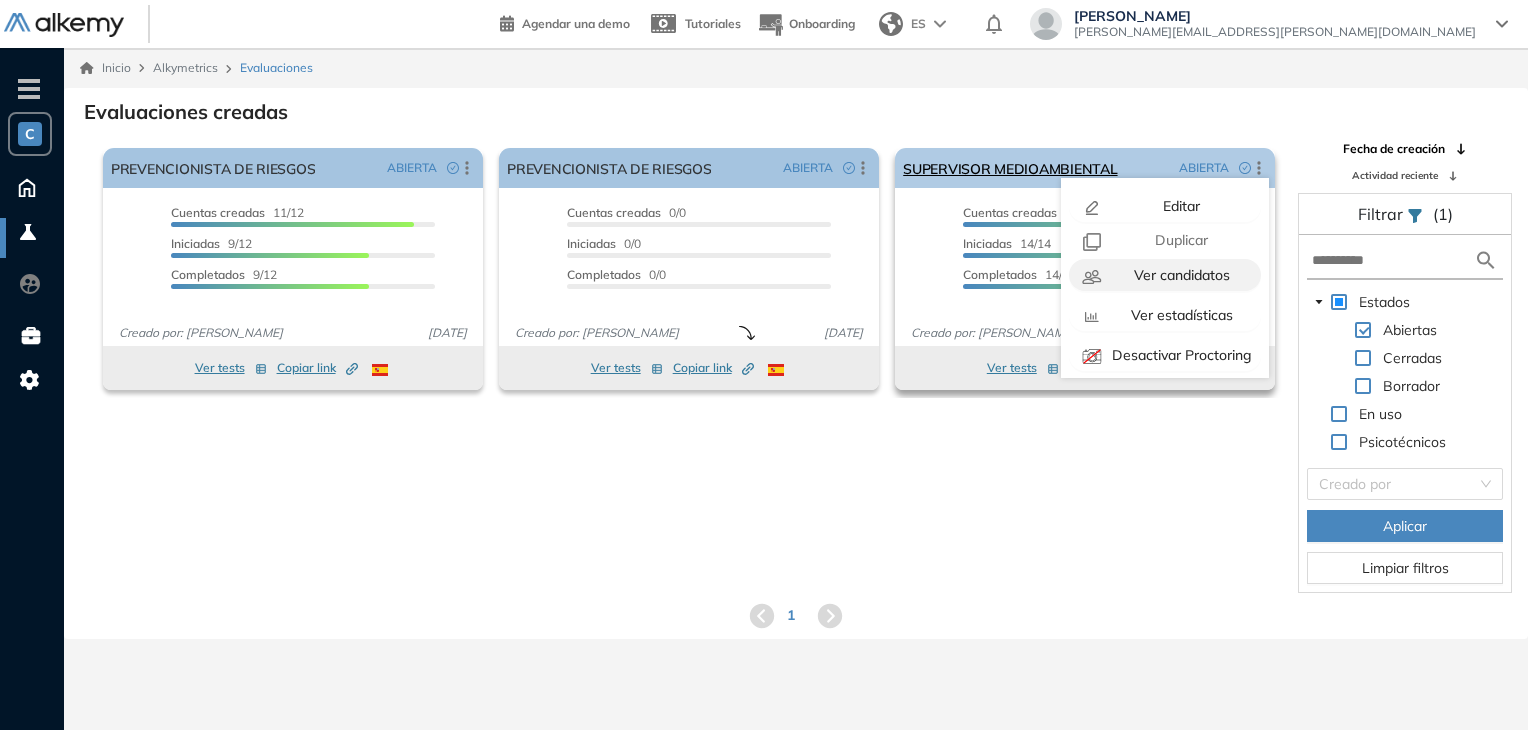 click on "Ver candidatos" at bounding box center (1180, 275) 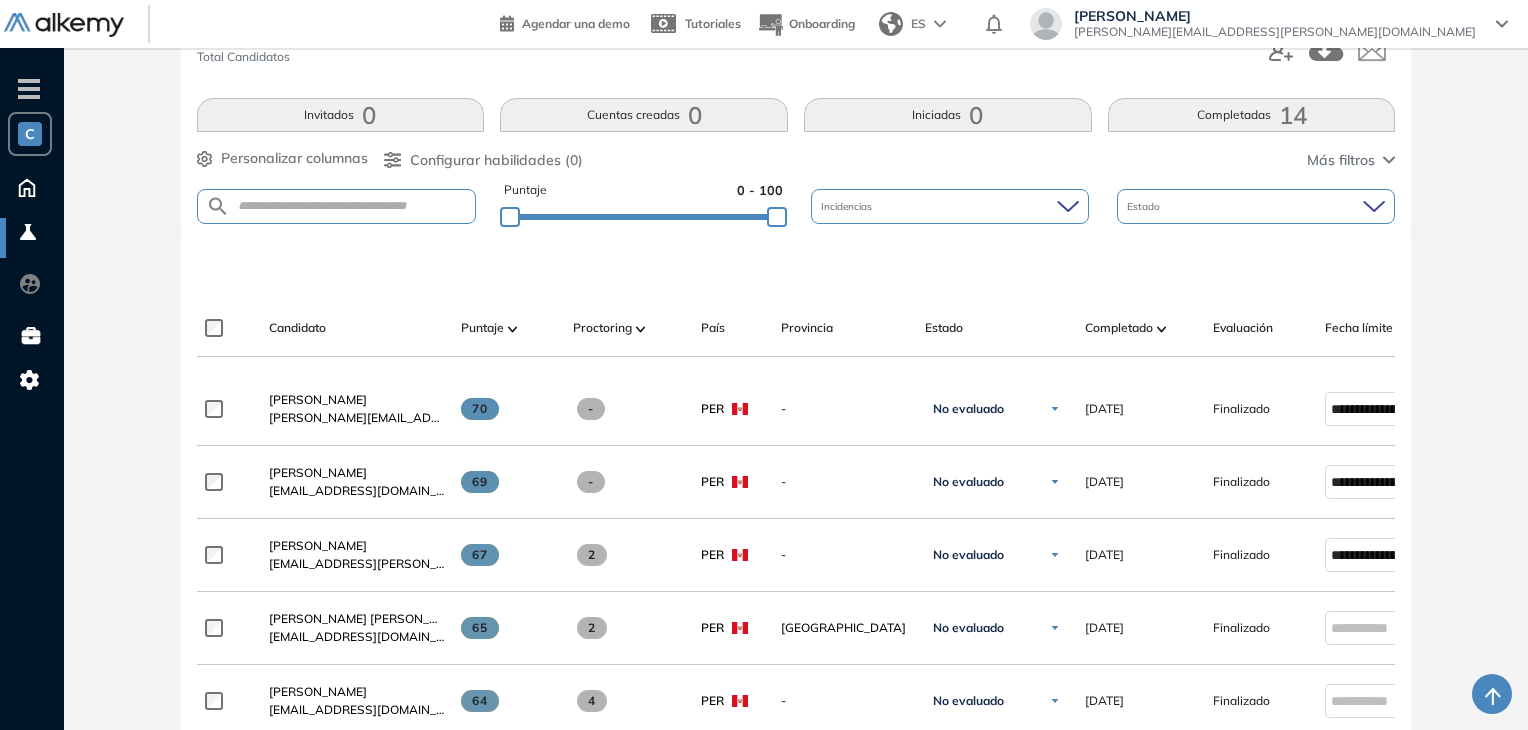 scroll, scrollTop: 300, scrollLeft: 0, axis: vertical 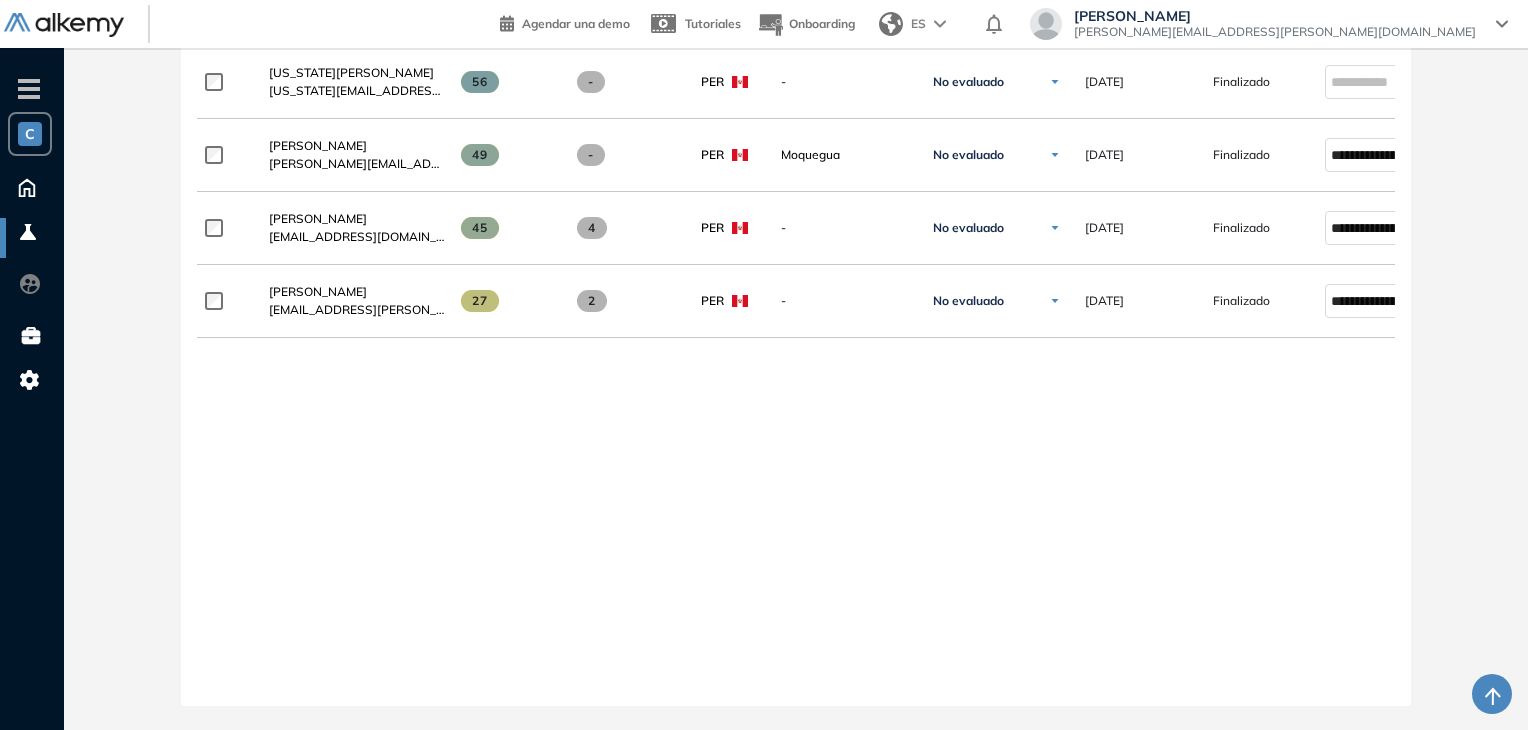 drag, startPoint x: 520, startPoint y: 689, endPoint x: 1146, endPoint y: 661, distance: 626.6259 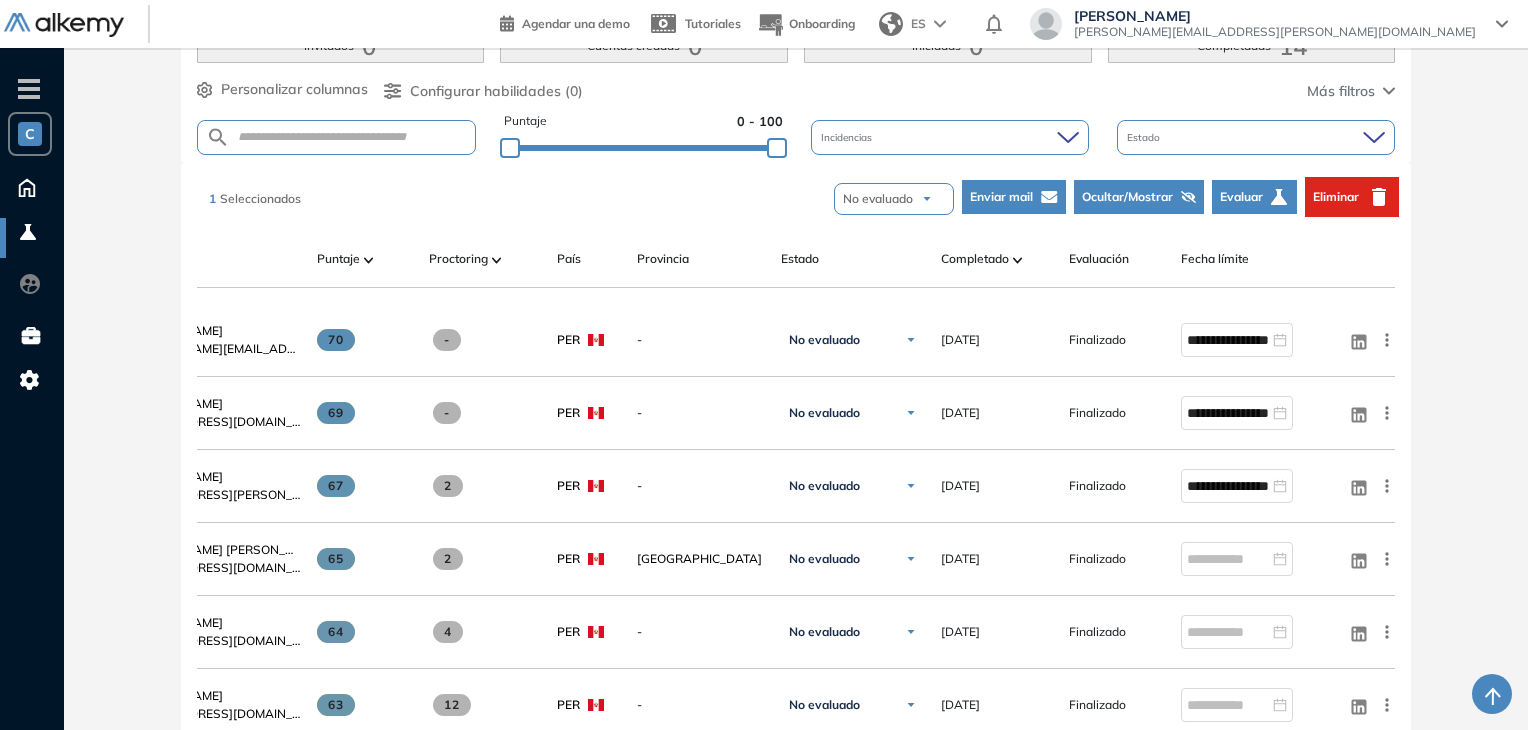 scroll, scrollTop: 258, scrollLeft: 0, axis: vertical 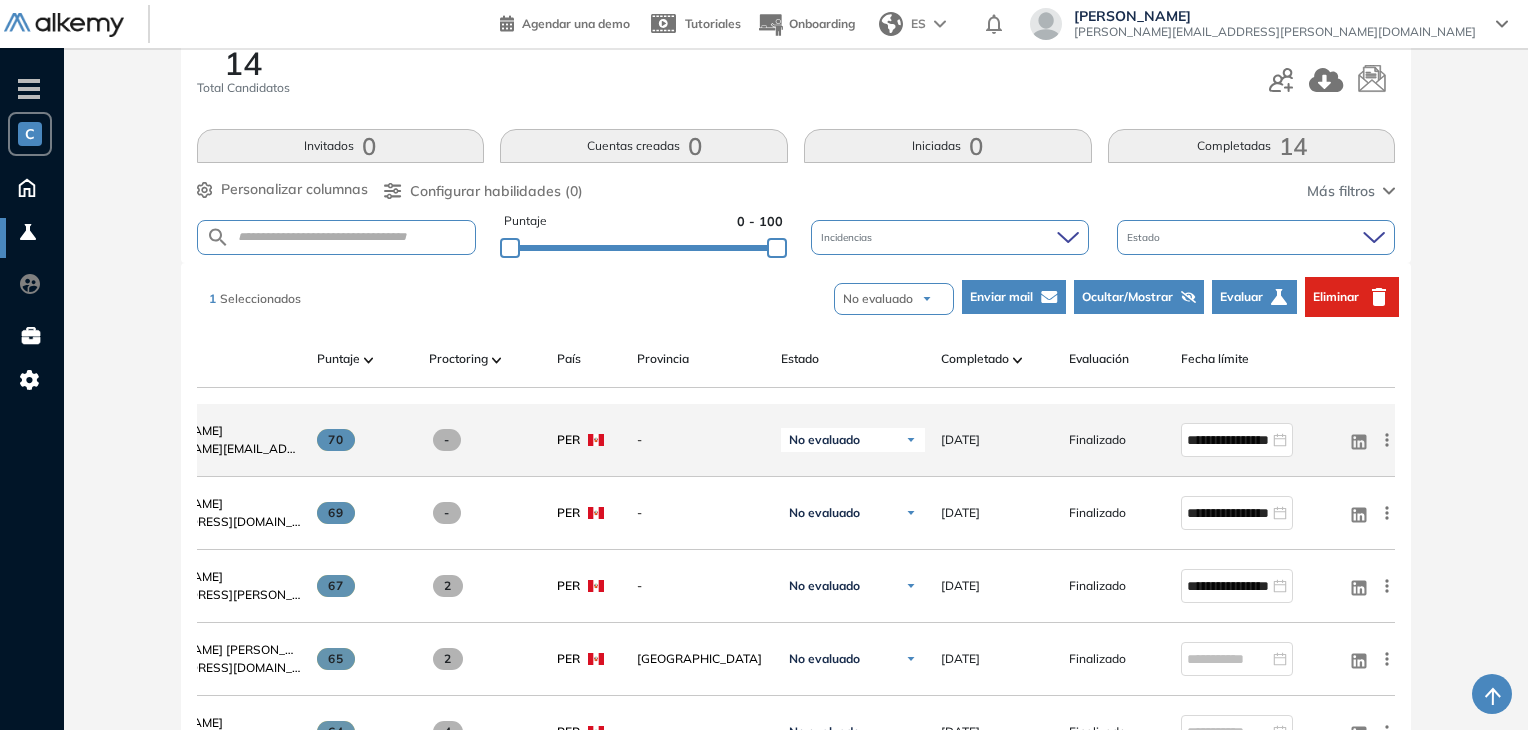 click 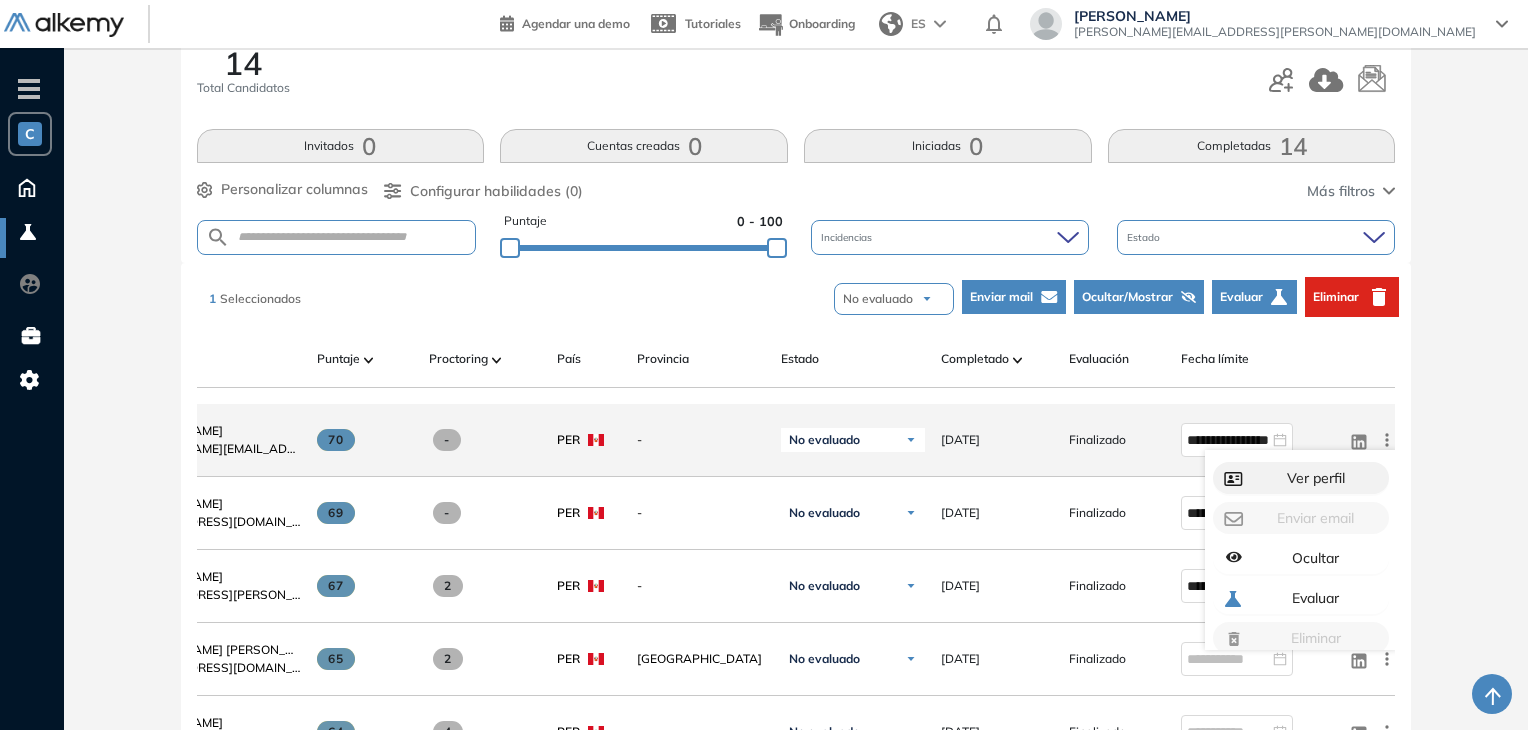 click on "Ver perfil" at bounding box center [1314, 478] 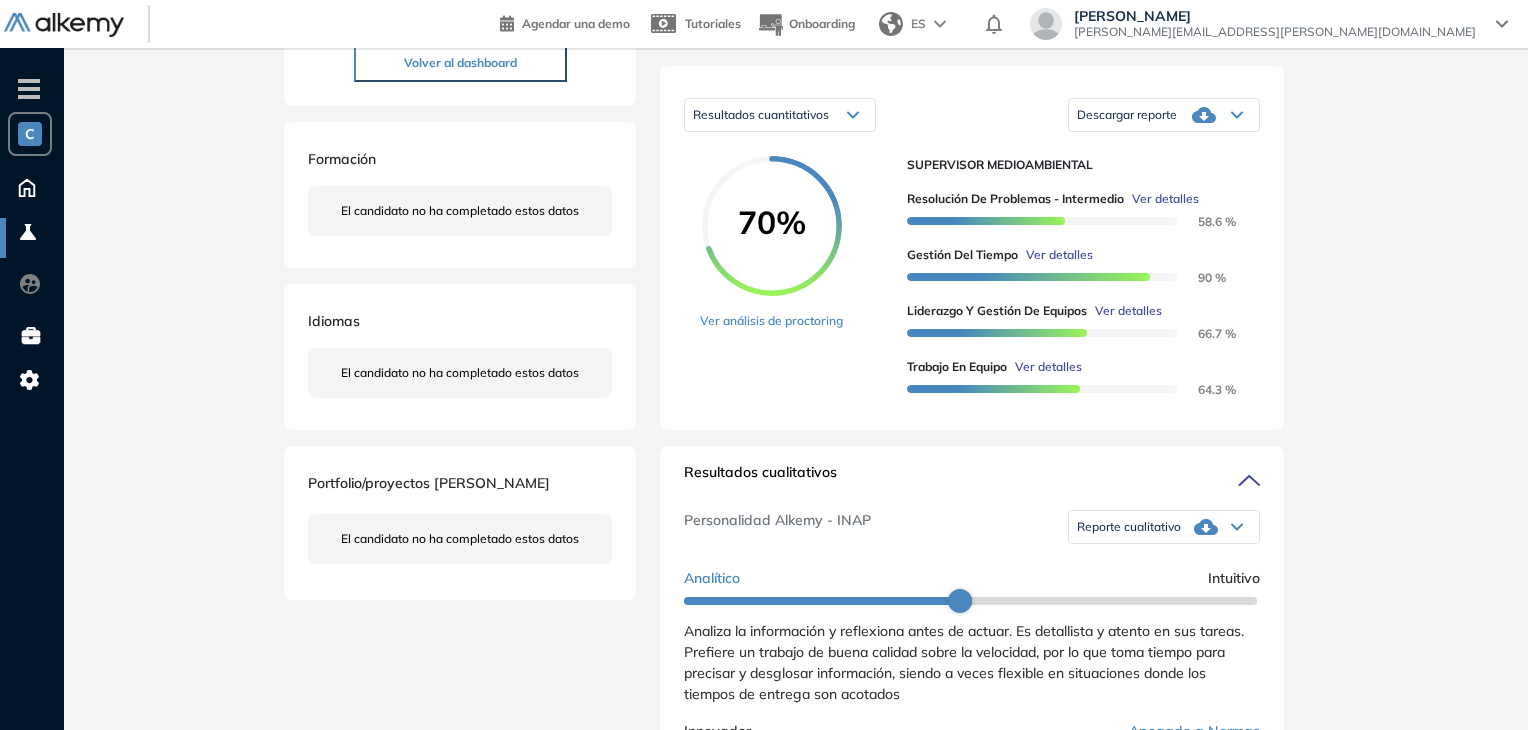 scroll, scrollTop: 100, scrollLeft: 0, axis: vertical 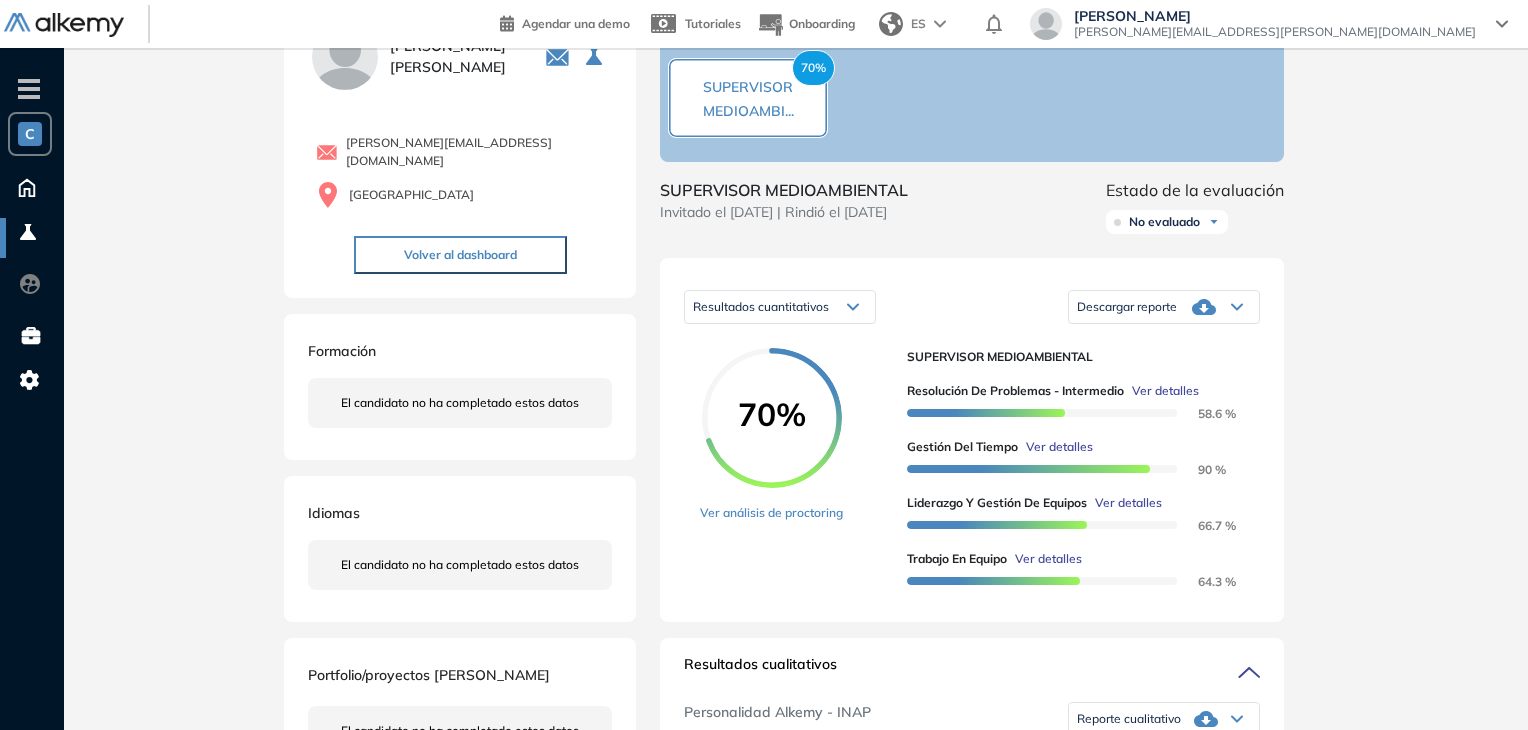 click on "Descargar reporte" at bounding box center [1164, 307] 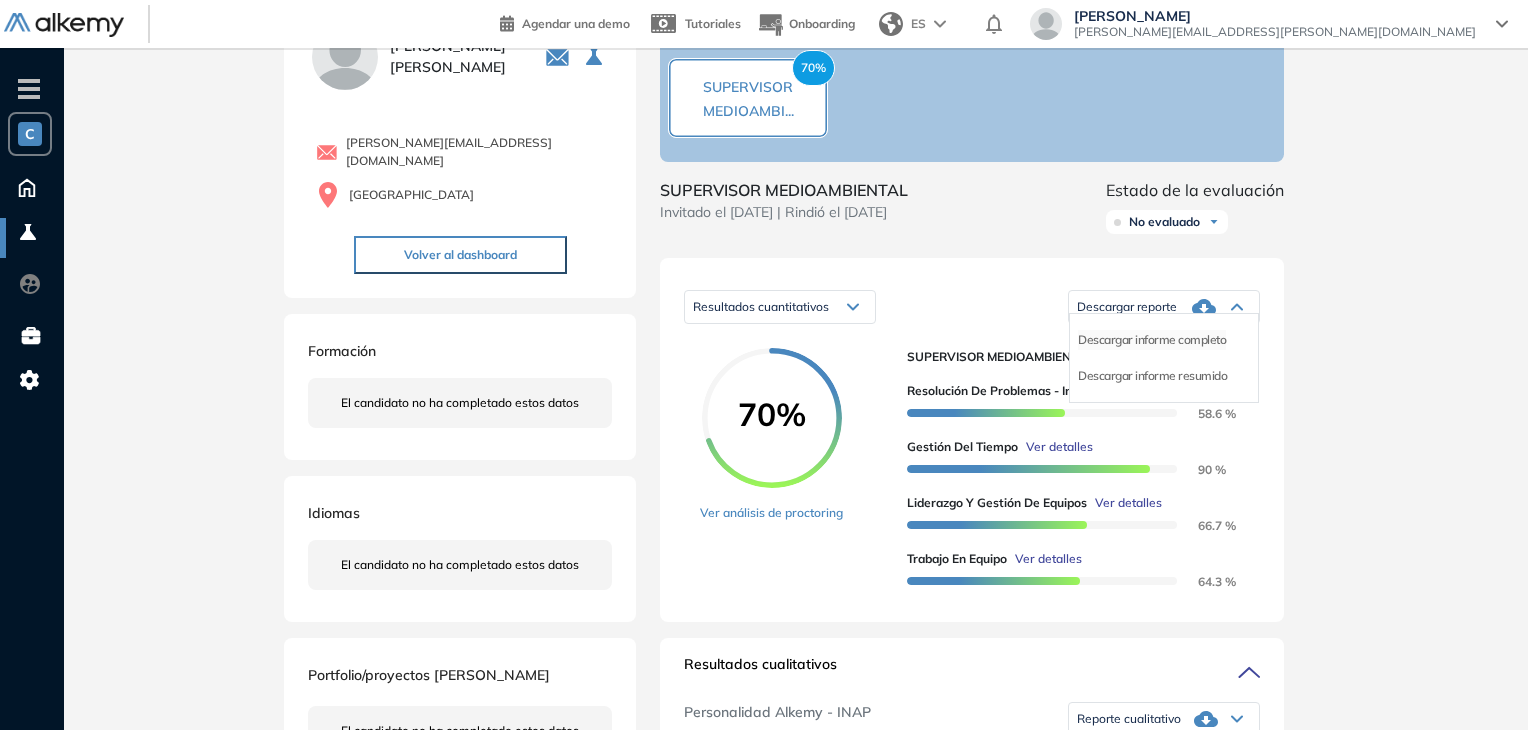 click on "Descargar informe completo" at bounding box center [1152, 340] 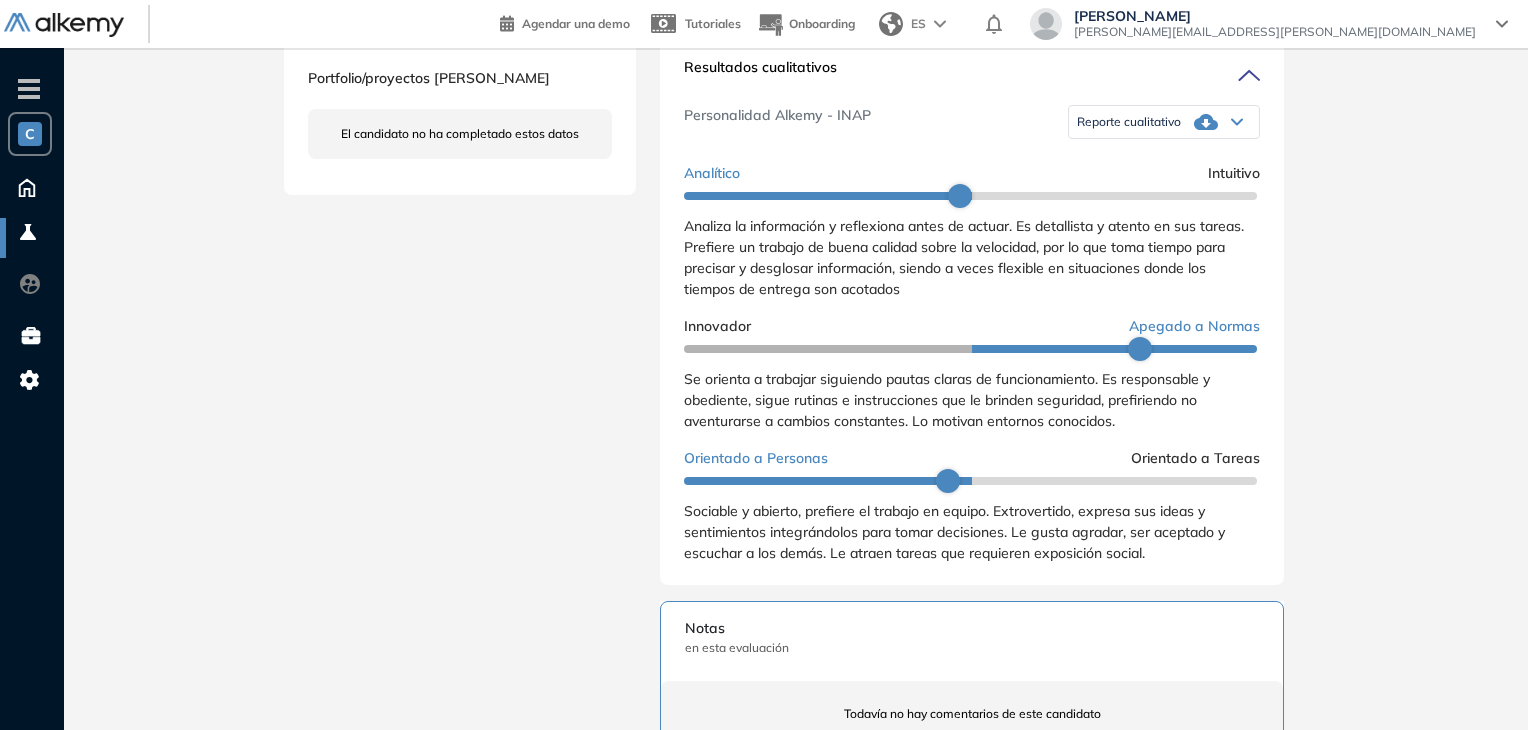 scroll, scrollTop: 700, scrollLeft: 0, axis: vertical 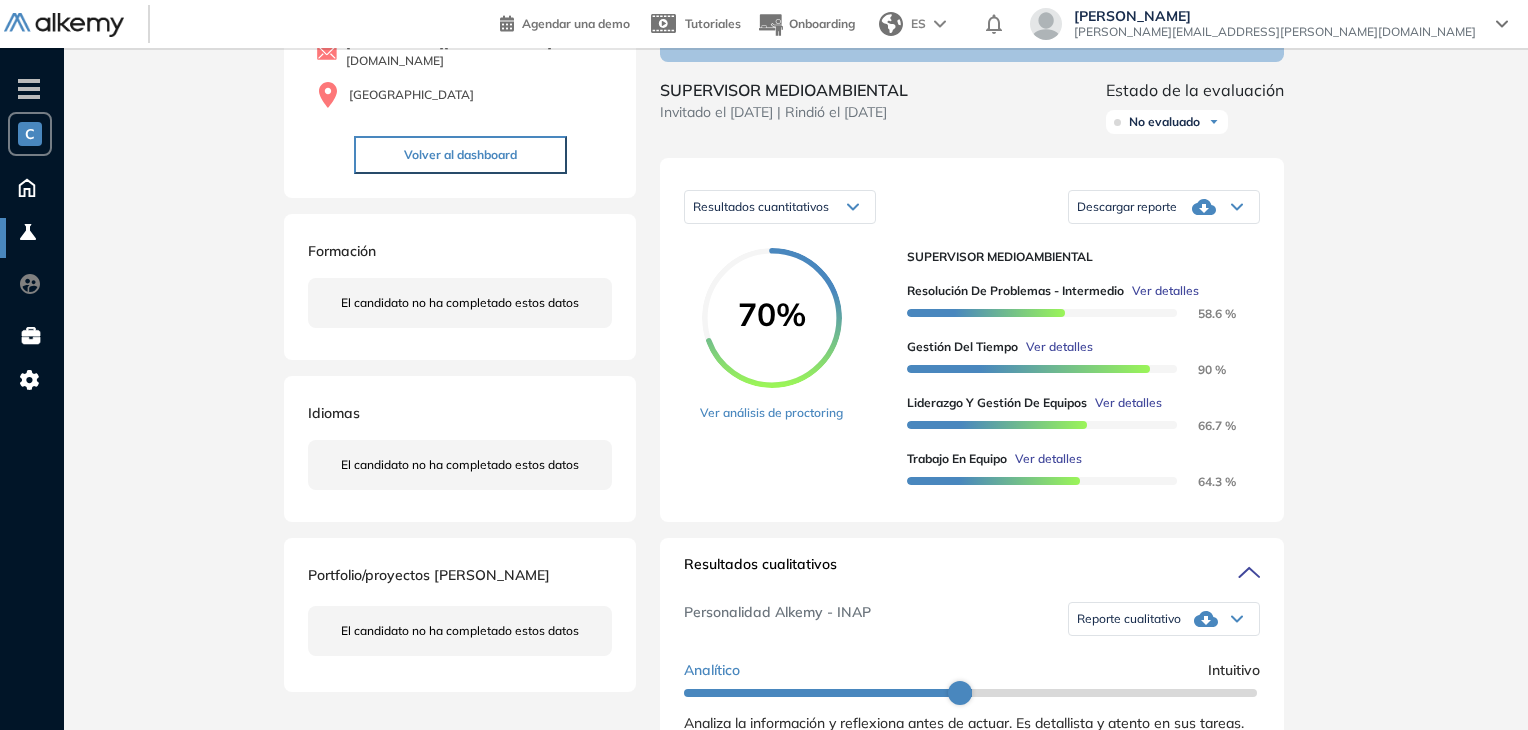 click on "Descargar reporte" at bounding box center [1164, 207] 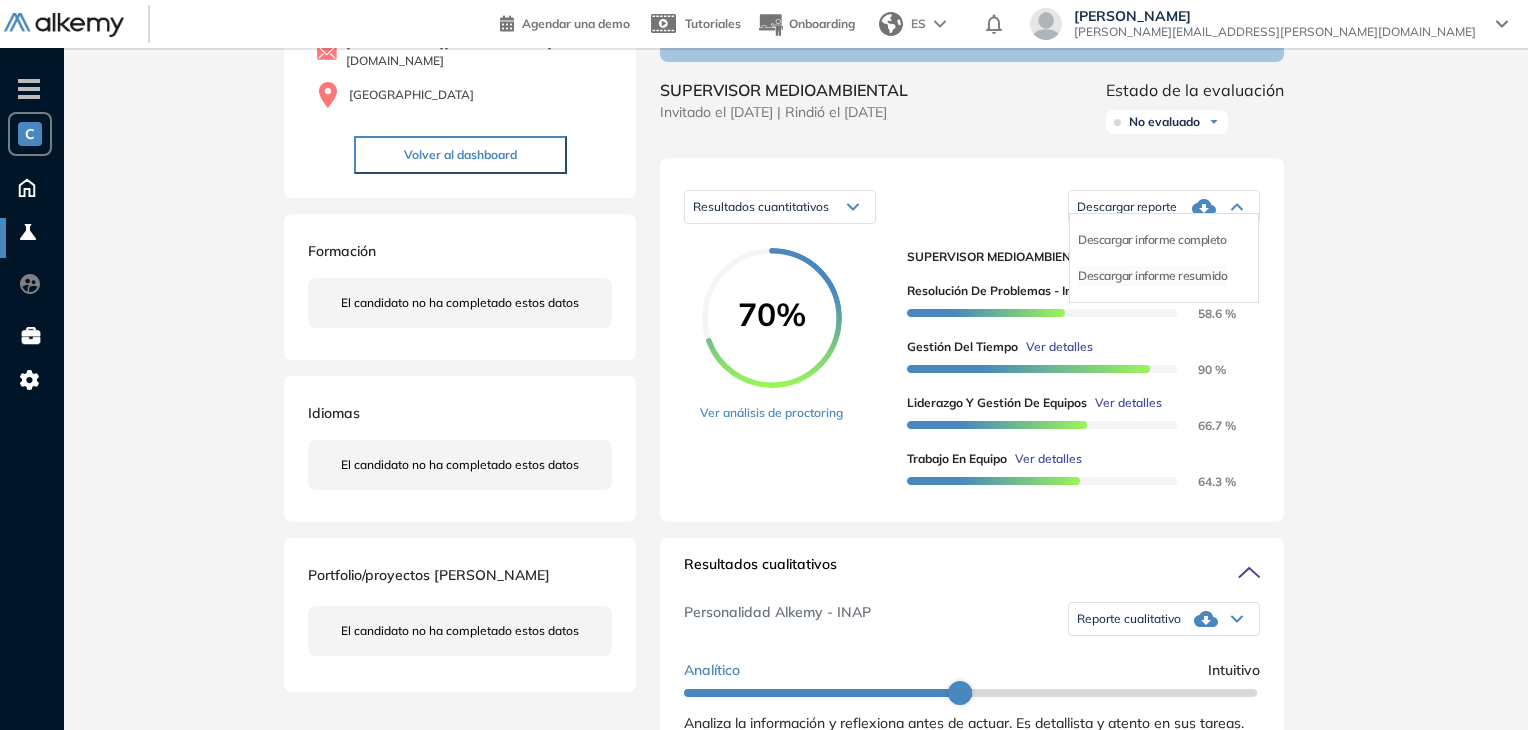 click on "Descargar informe resumido" at bounding box center (1152, 276) 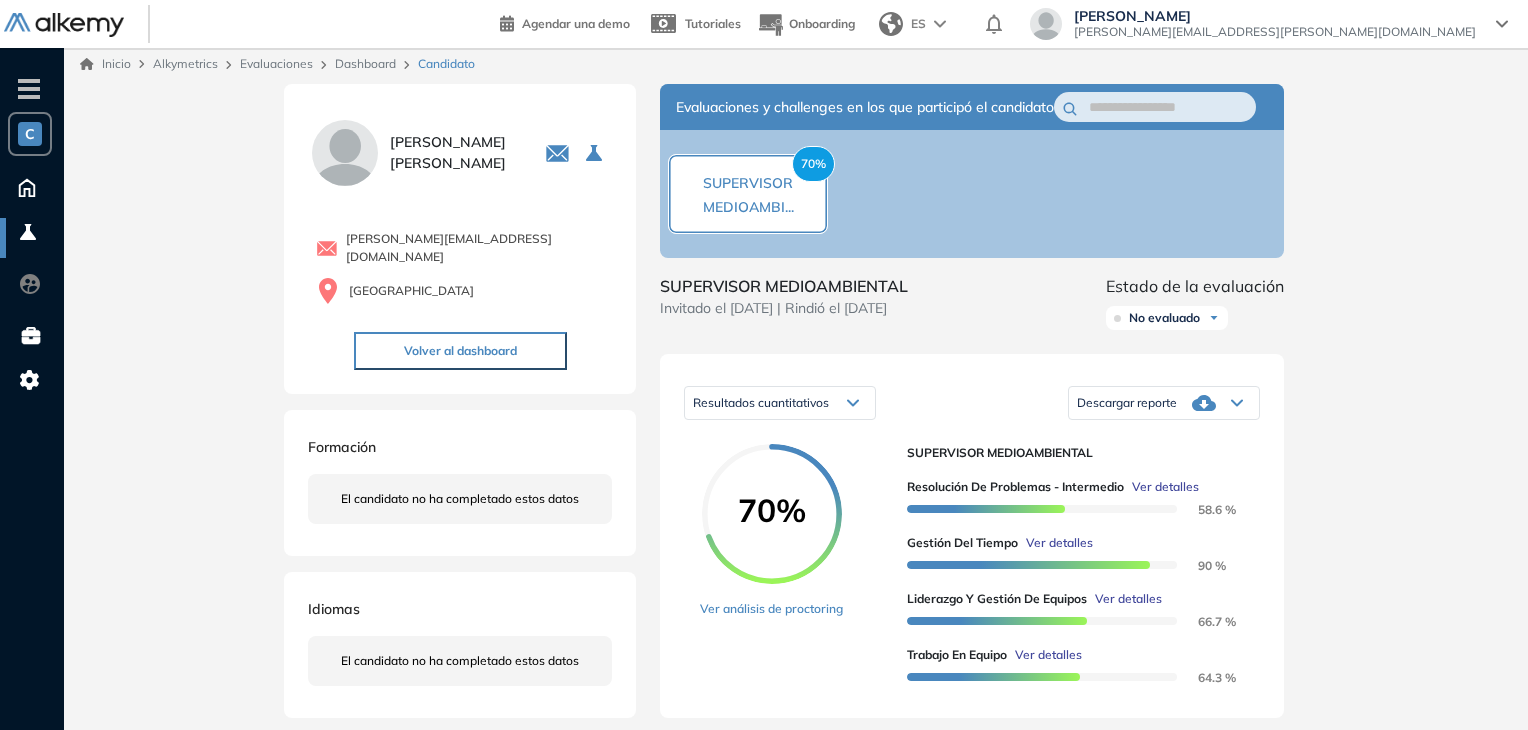 scroll, scrollTop: 0, scrollLeft: 0, axis: both 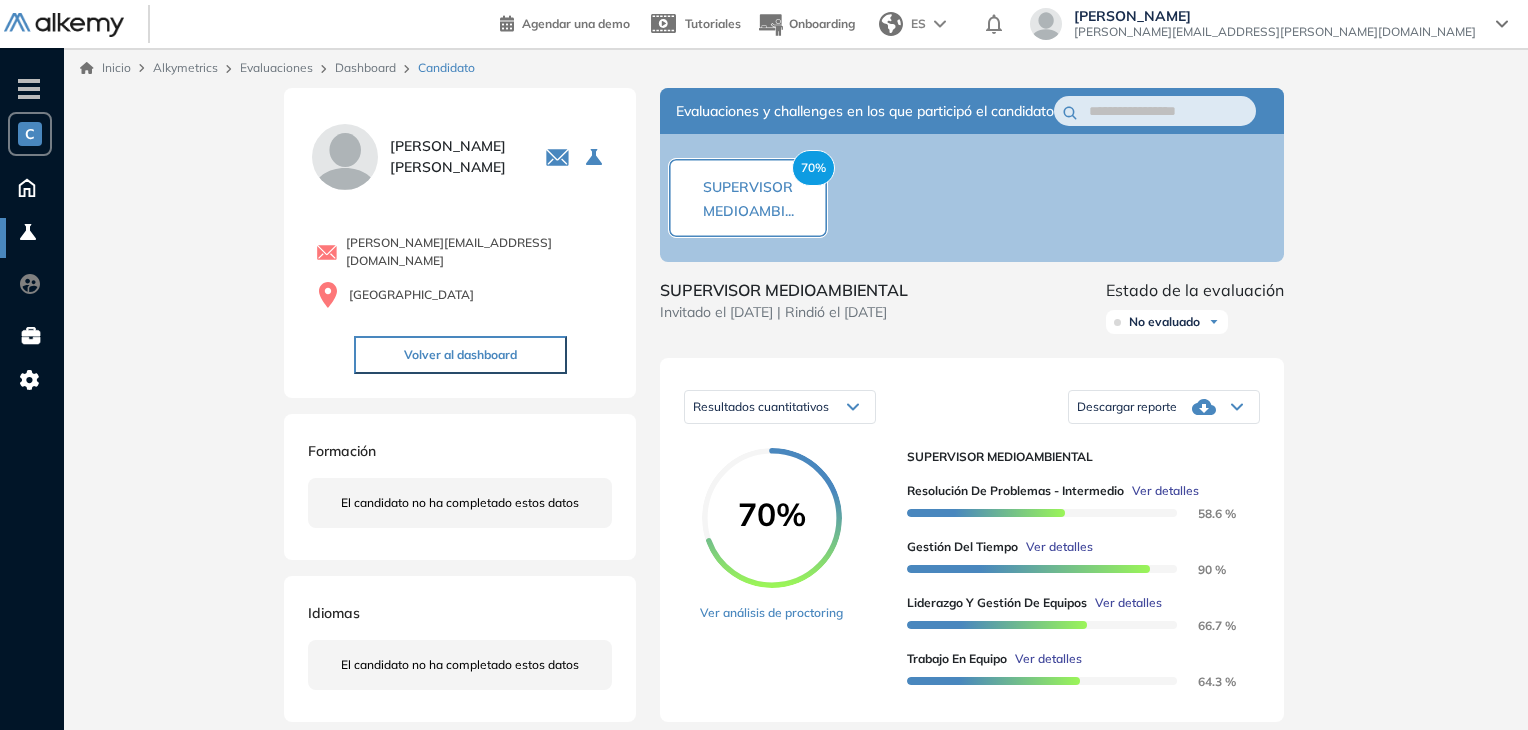 click on "Dashboard" at bounding box center (365, 67) 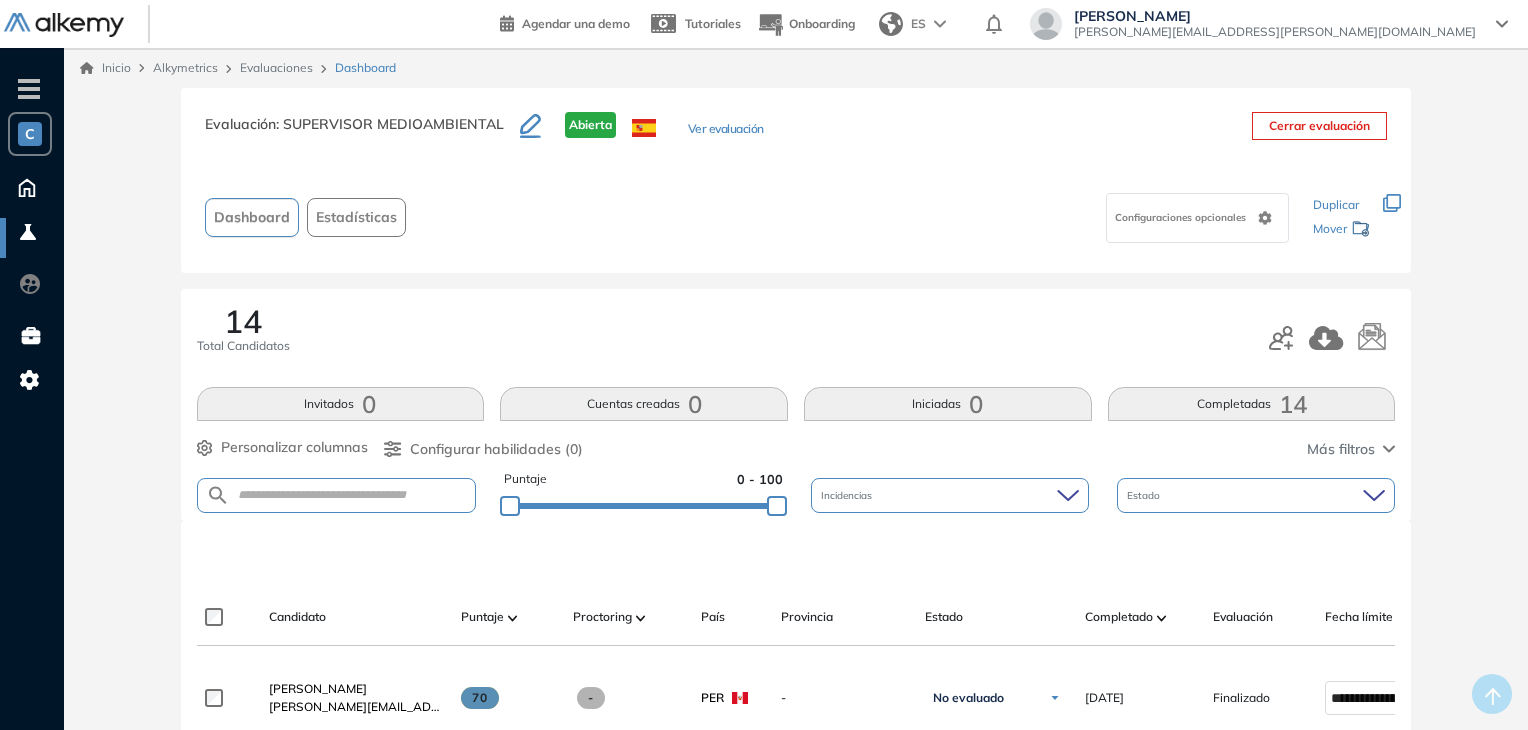 click on "Evaluaciones" at bounding box center [276, 67] 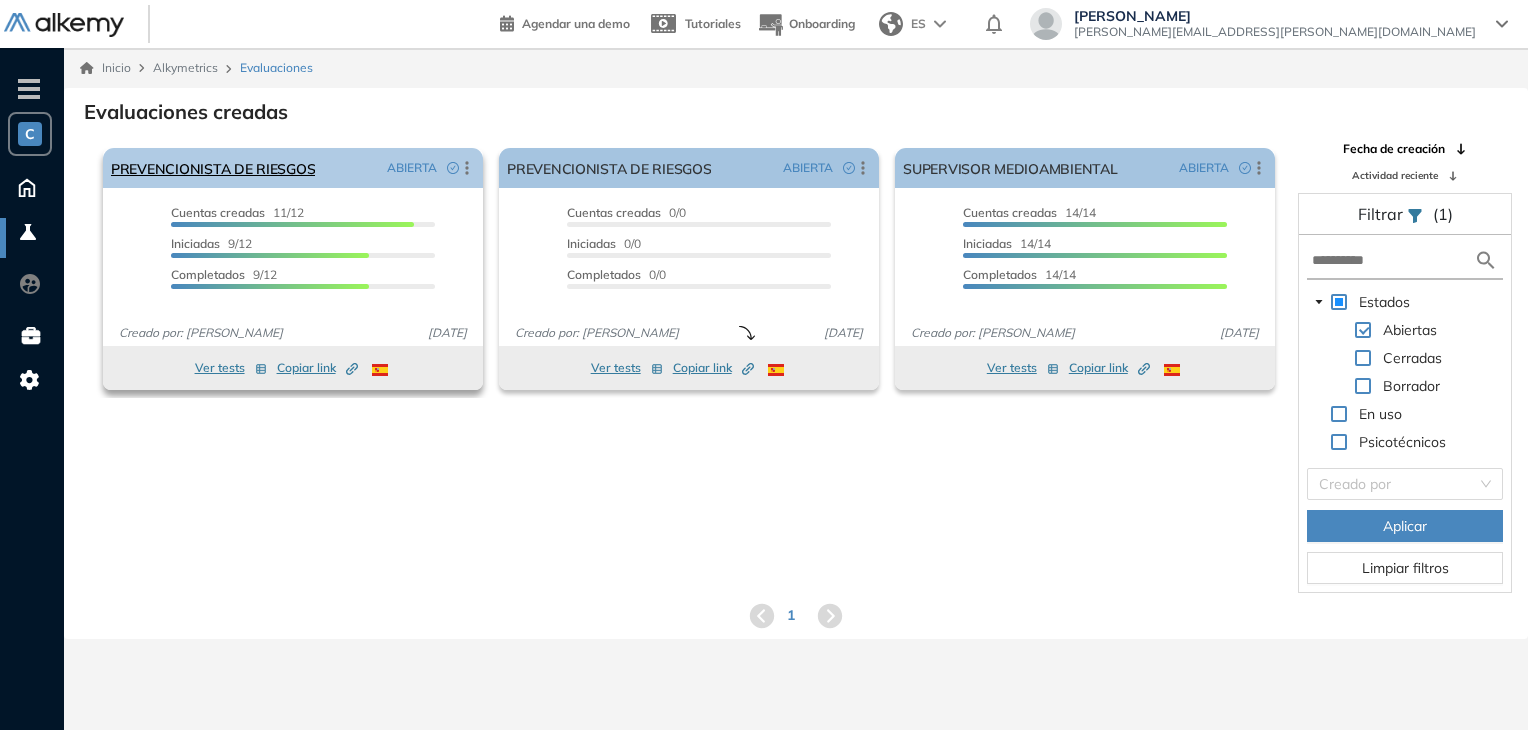 click 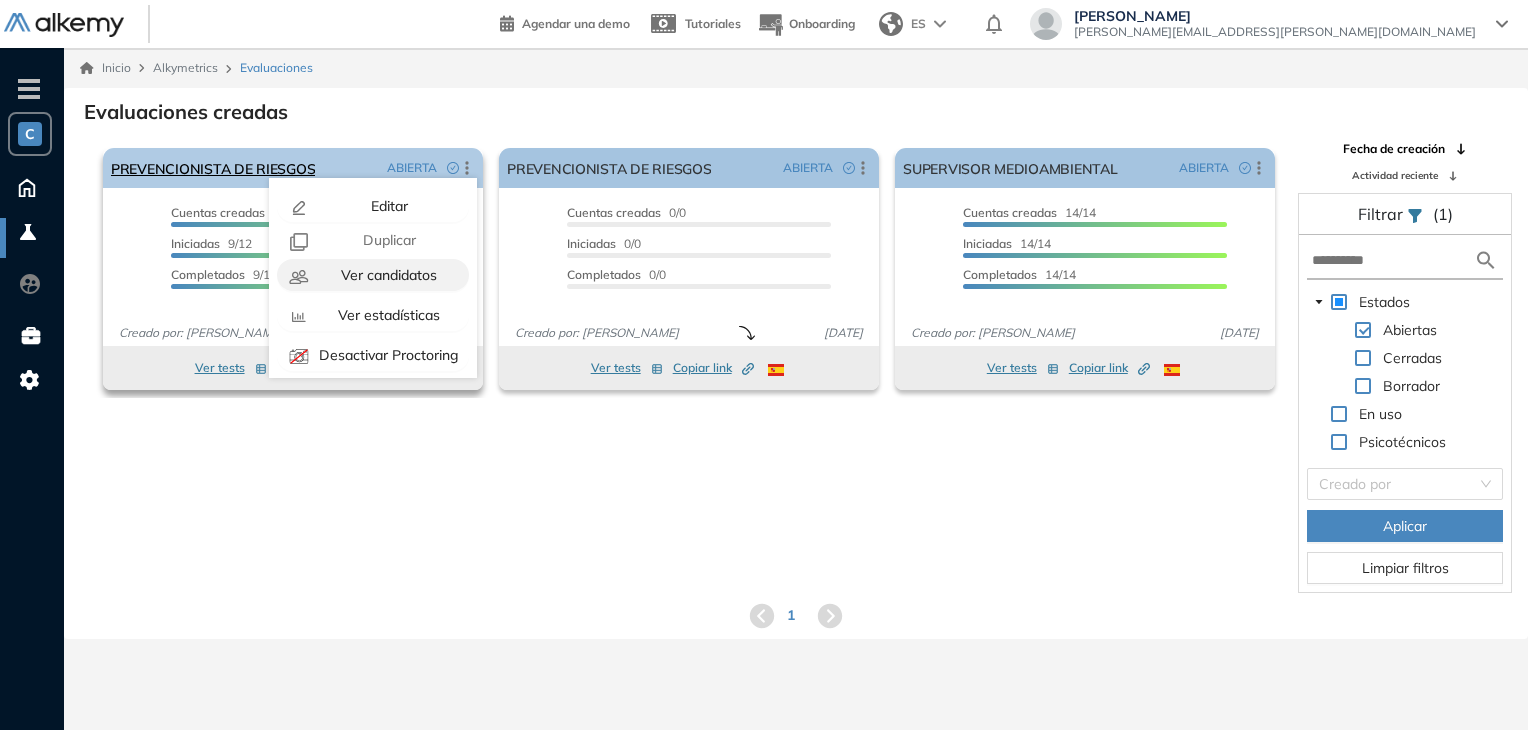 click on "Ver candidatos" at bounding box center [387, 275] 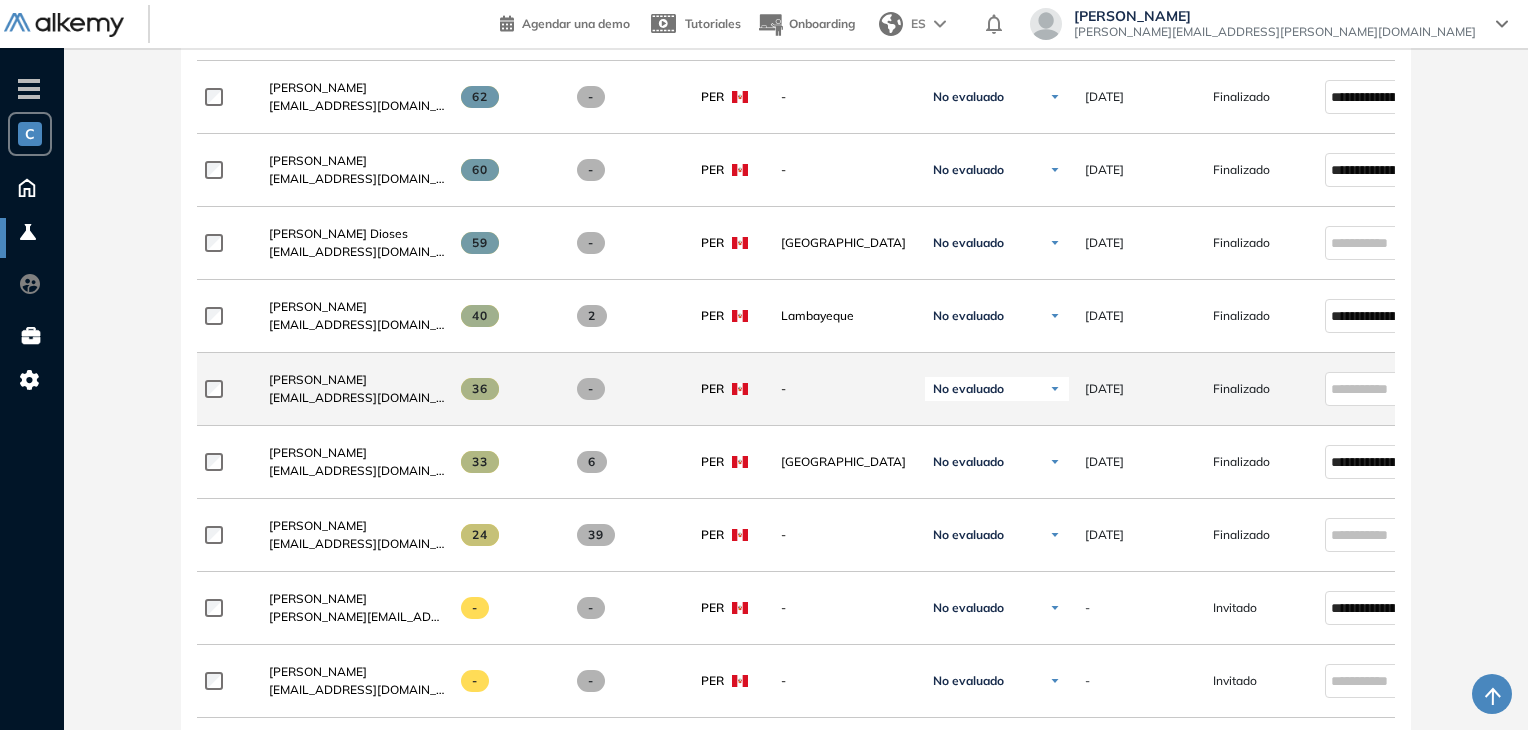 scroll, scrollTop: 600, scrollLeft: 0, axis: vertical 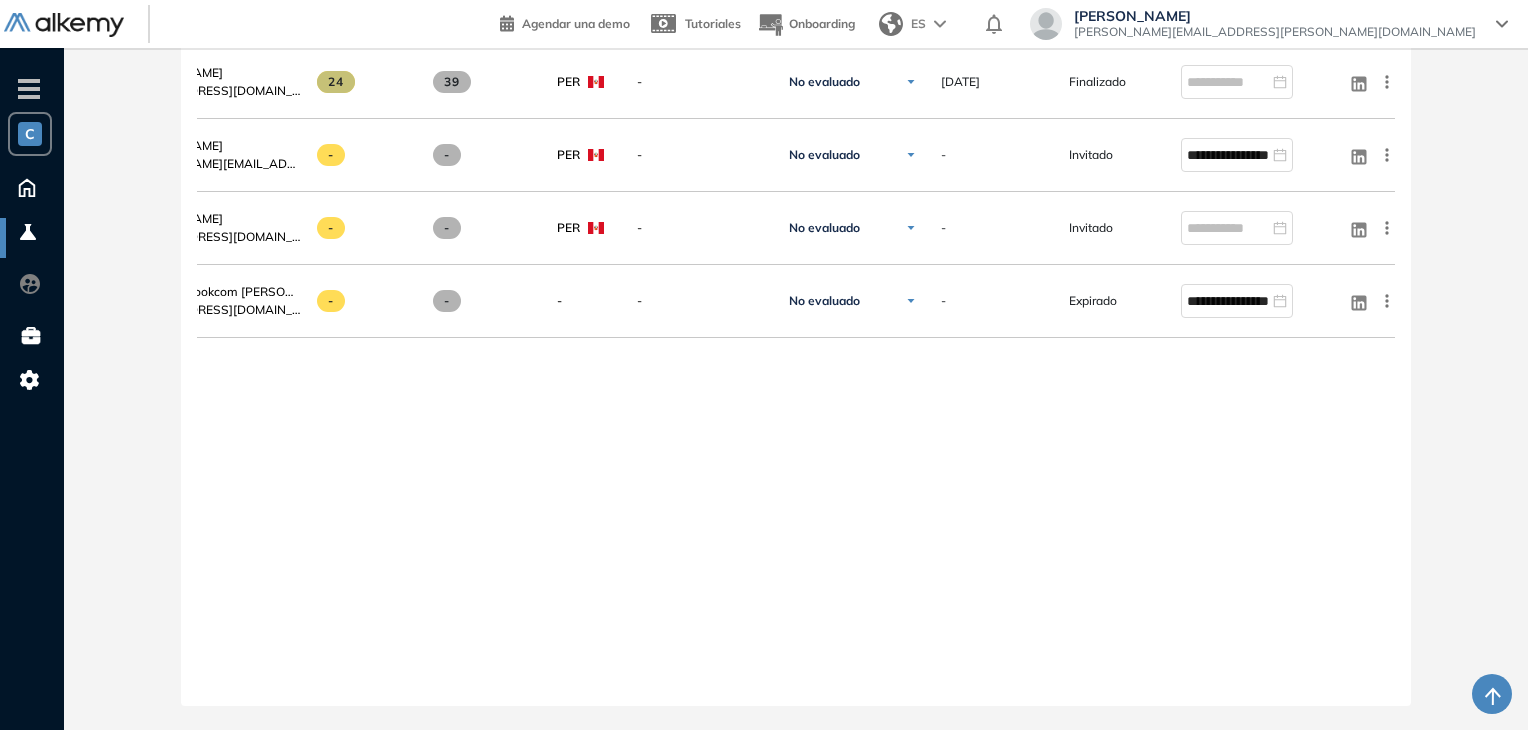 drag, startPoint x: 1242, startPoint y: 681, endPoint x: 698, endPoint y: 730, distance: 546.20233 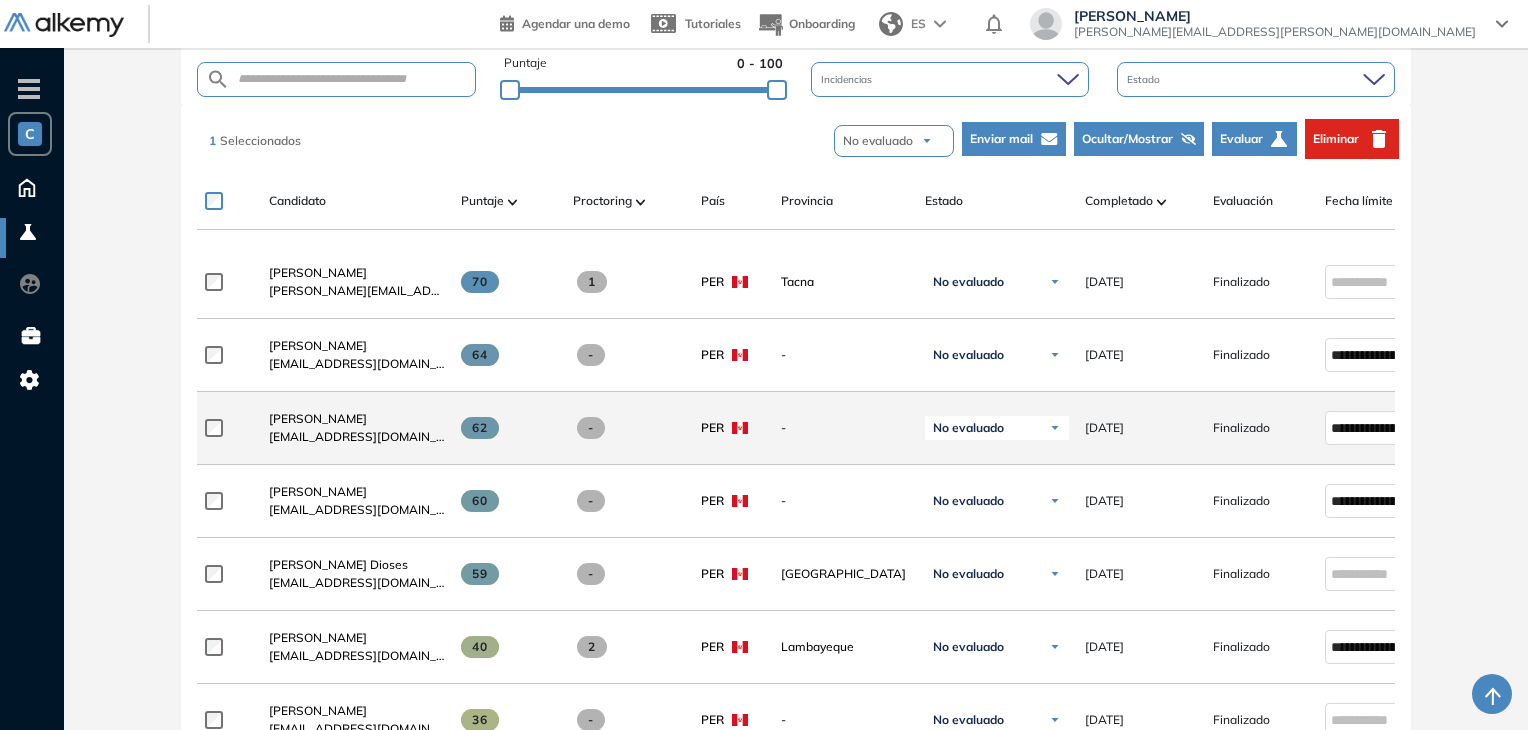 scroll, scrollTop: 412, scrollLeft: 0, axis: vertical 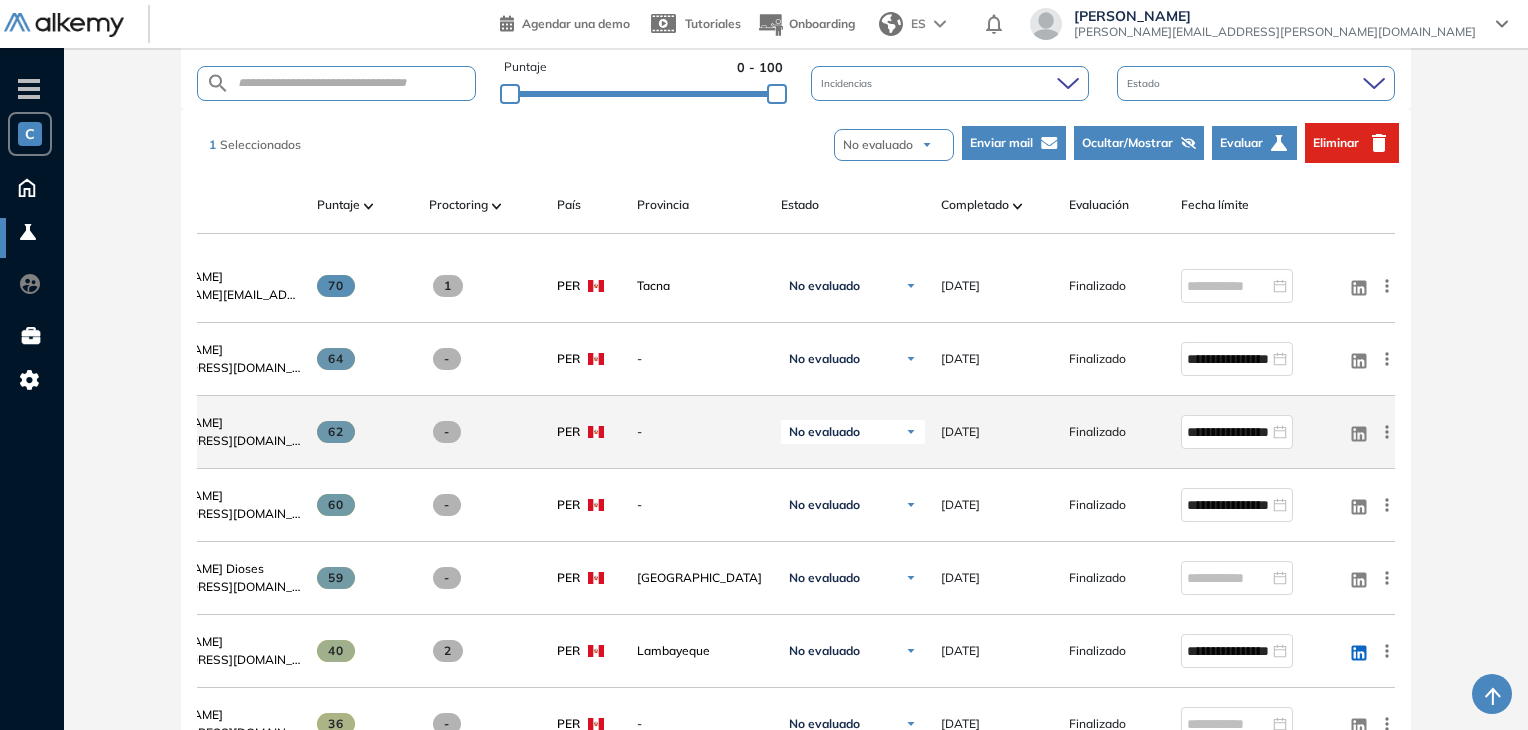 click 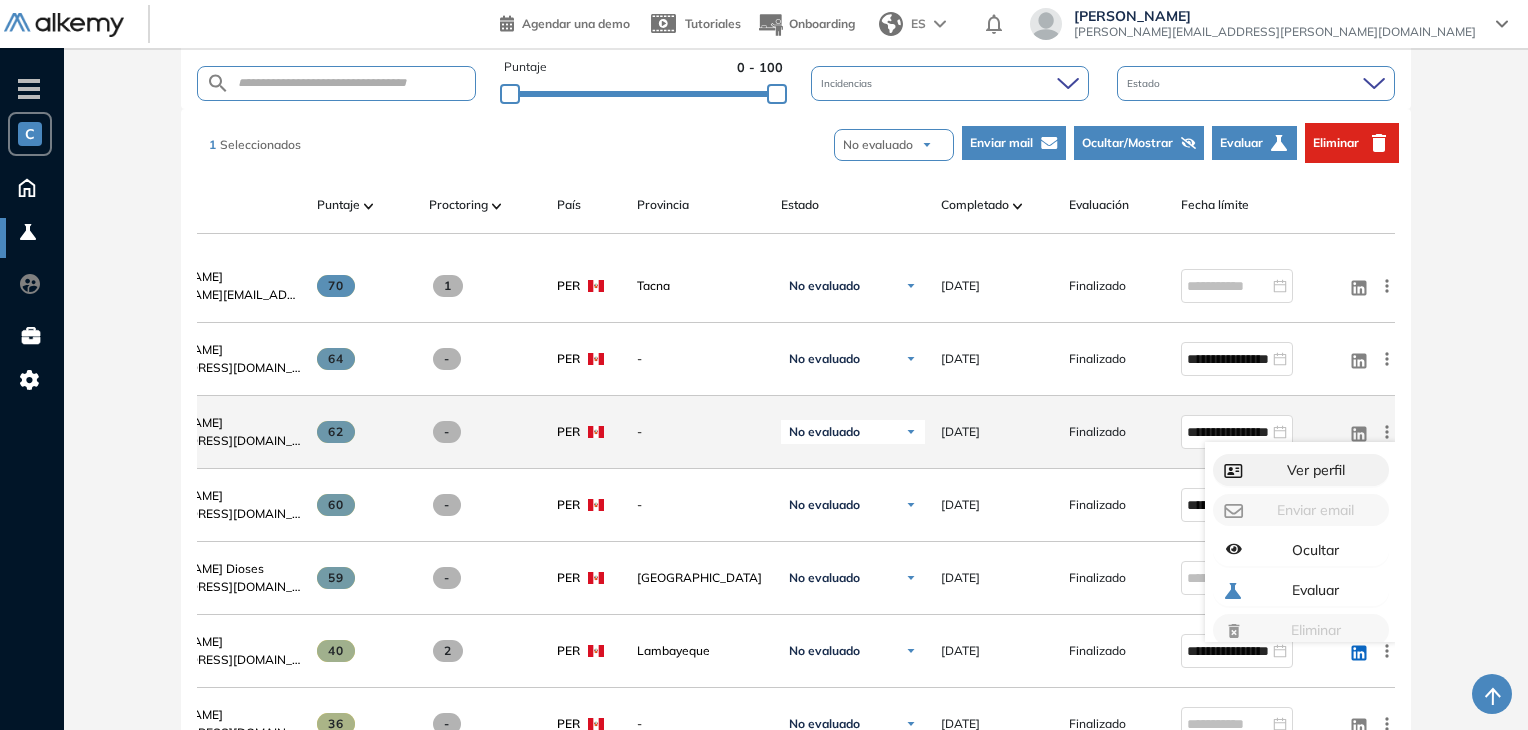 click on "Ver perfil" at bounding box center [1314, 470] 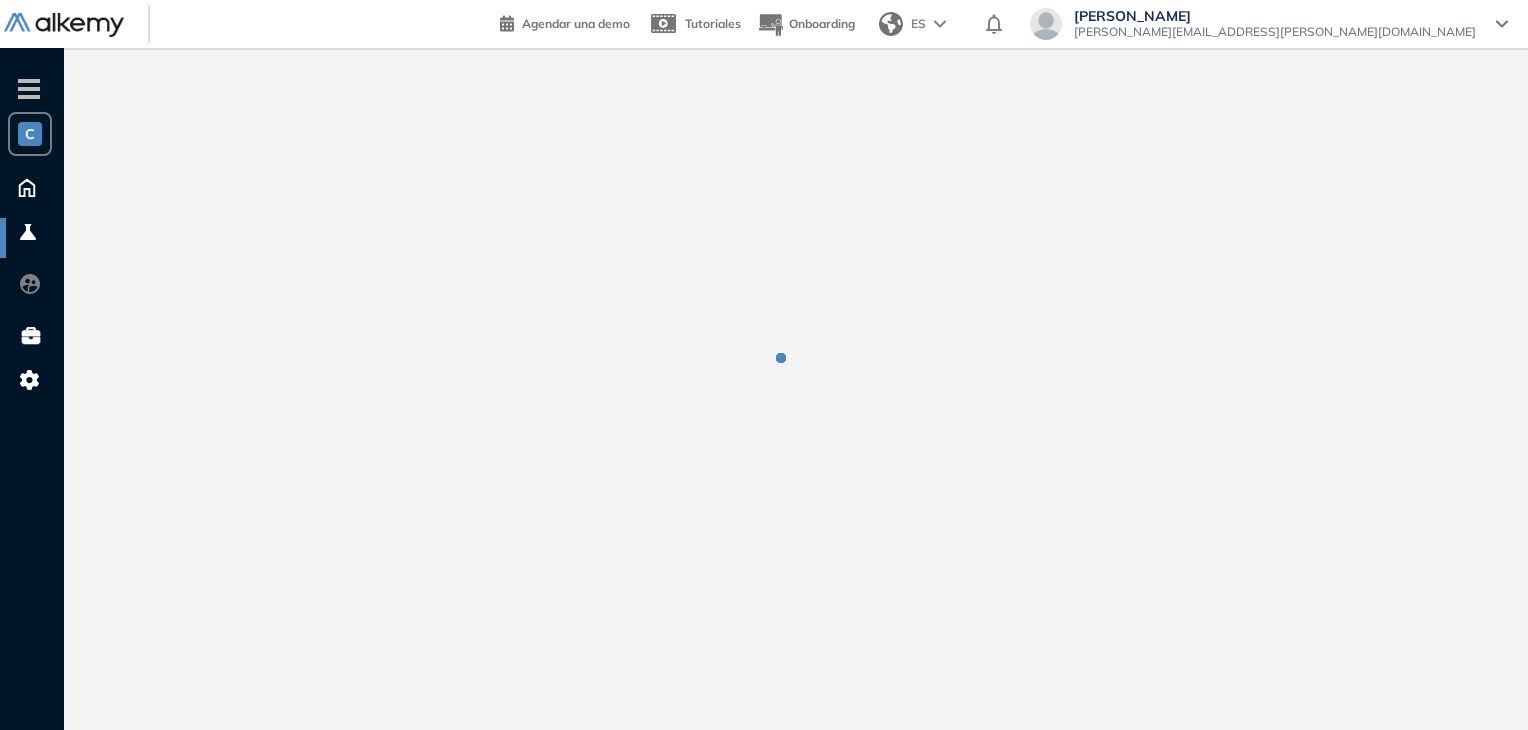 scroll, scrollTop: 0, scrollLeft: 0, axis: both 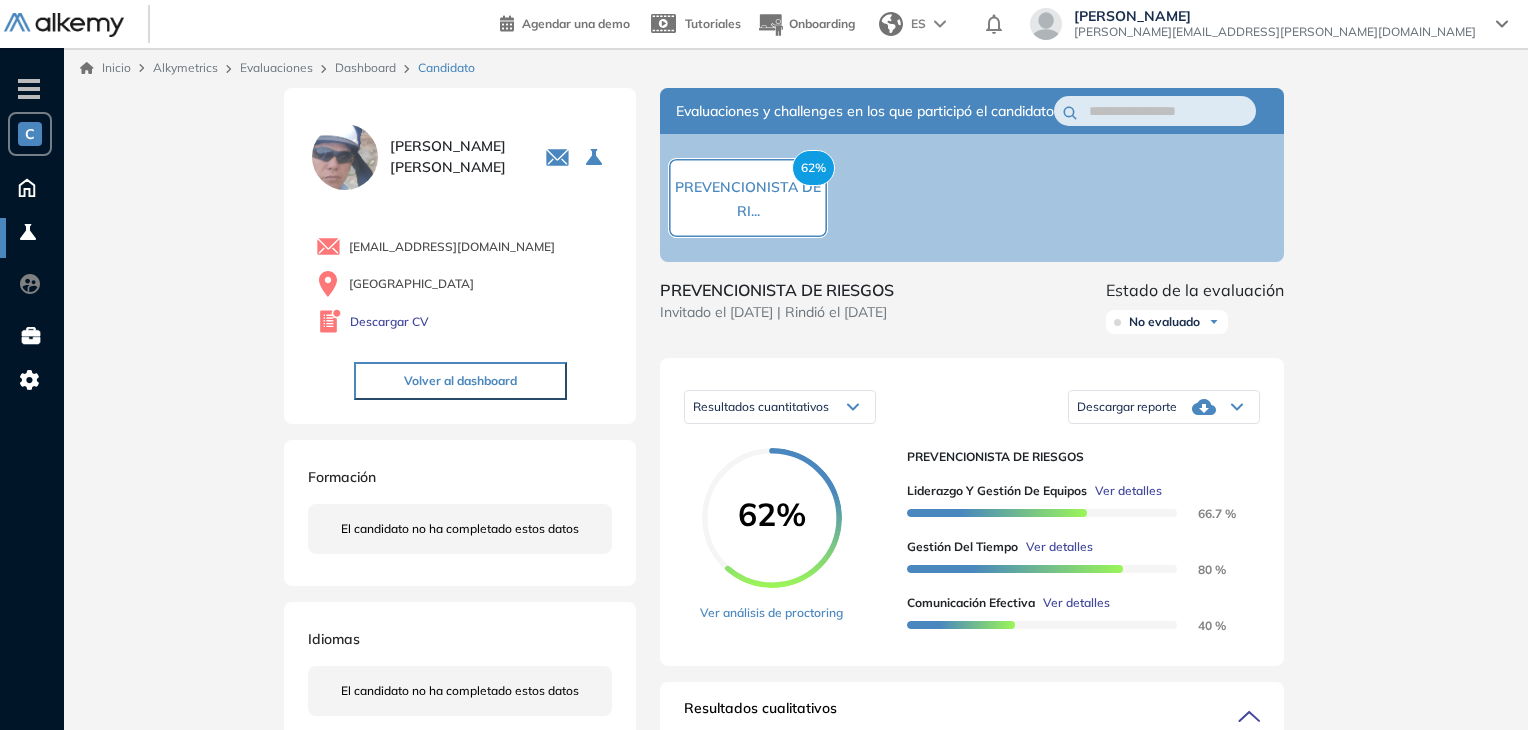 click on "Descargar reporte" at bounding box center [1127, 407] 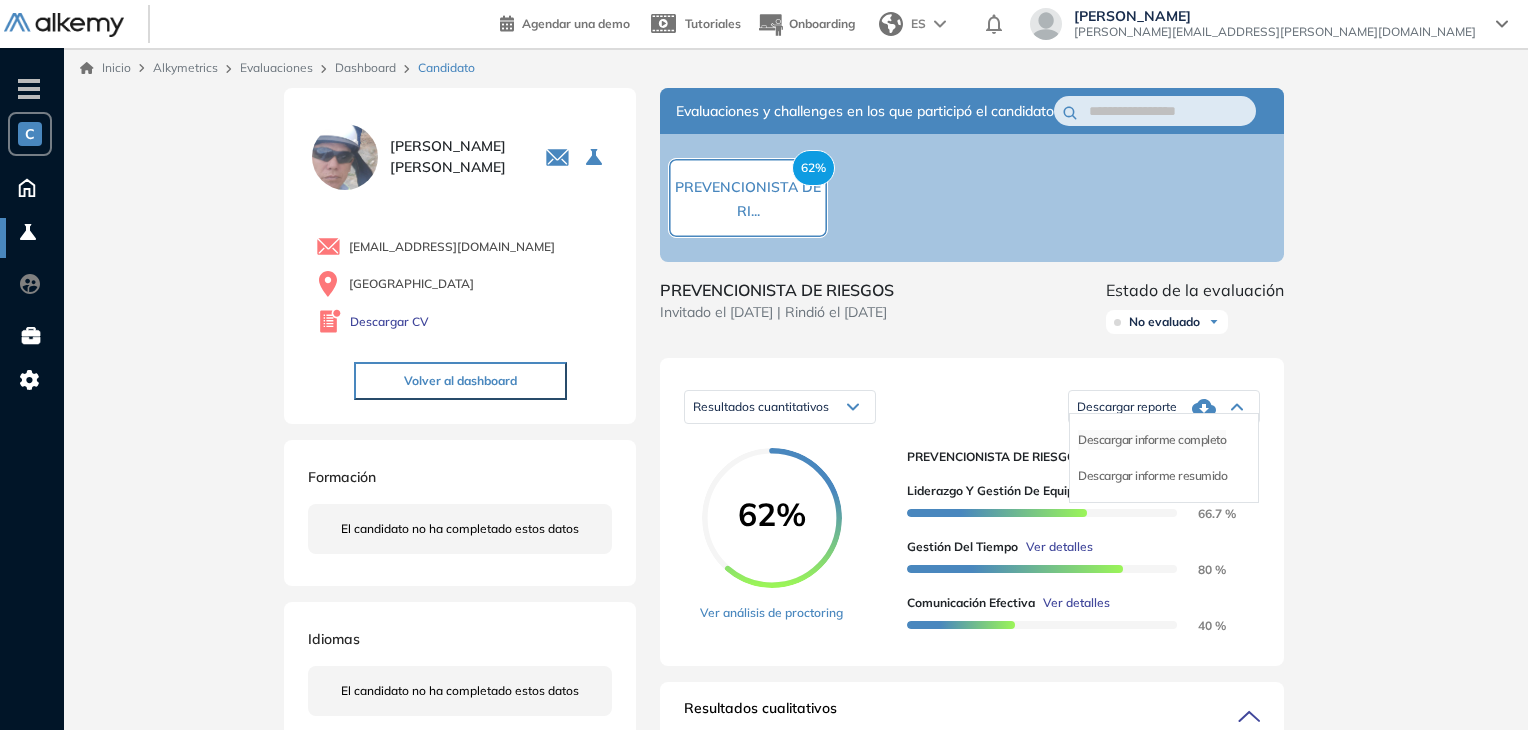 click on "Descargar informe completo" at bounding box center [1152, 440] 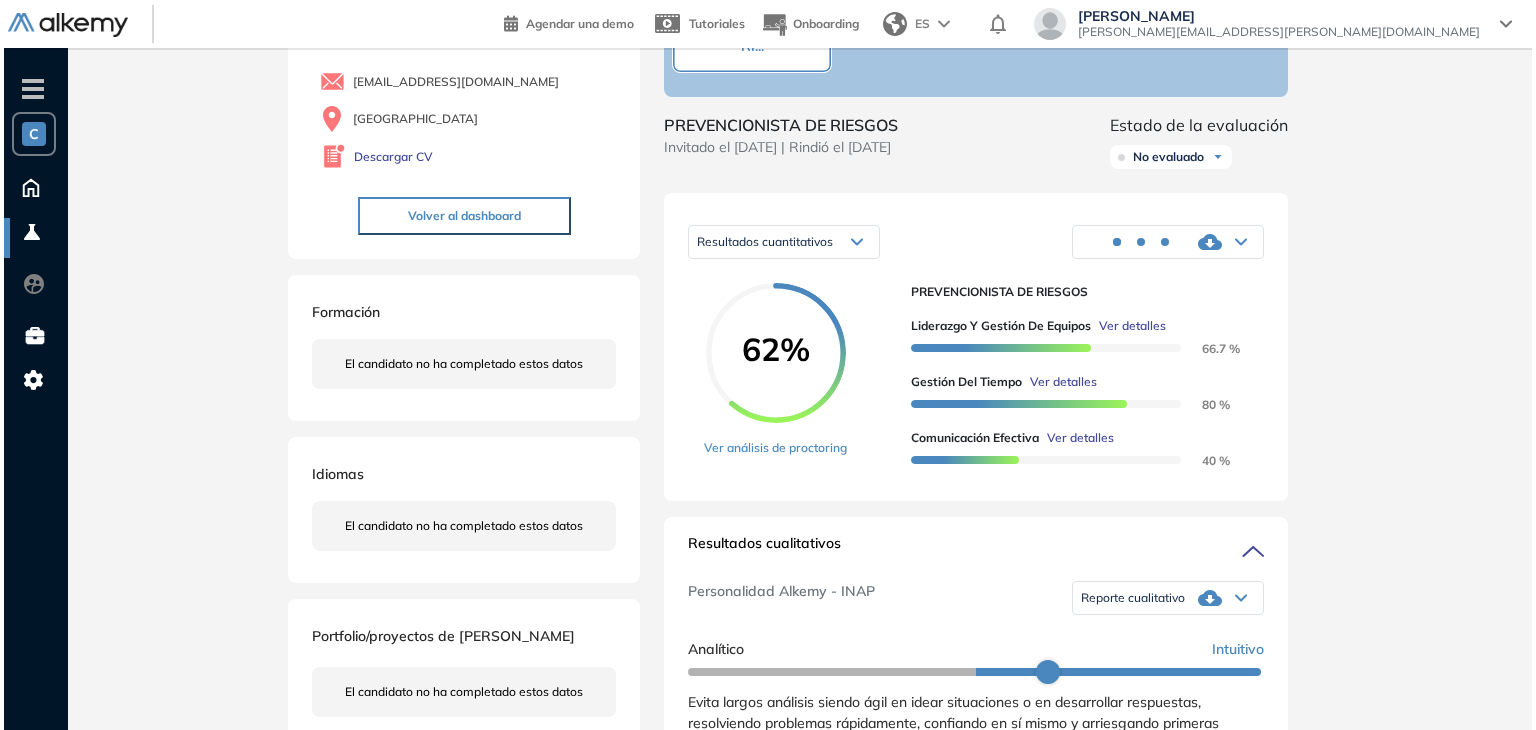 scroll, scrollTop: 200, scrollLeft: 0, axis: vertical 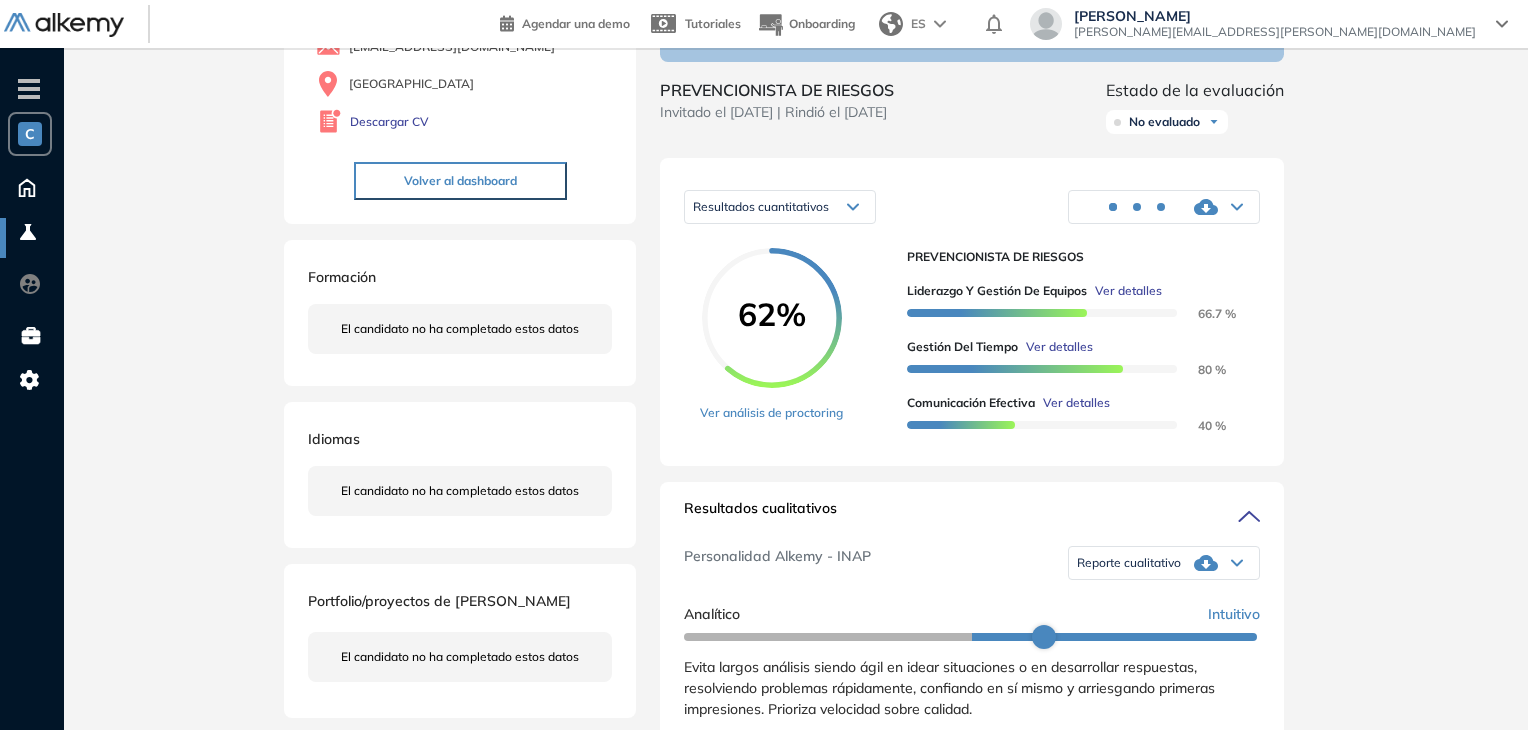 click on "Ver detalles" at bounding box center (1128, 291) 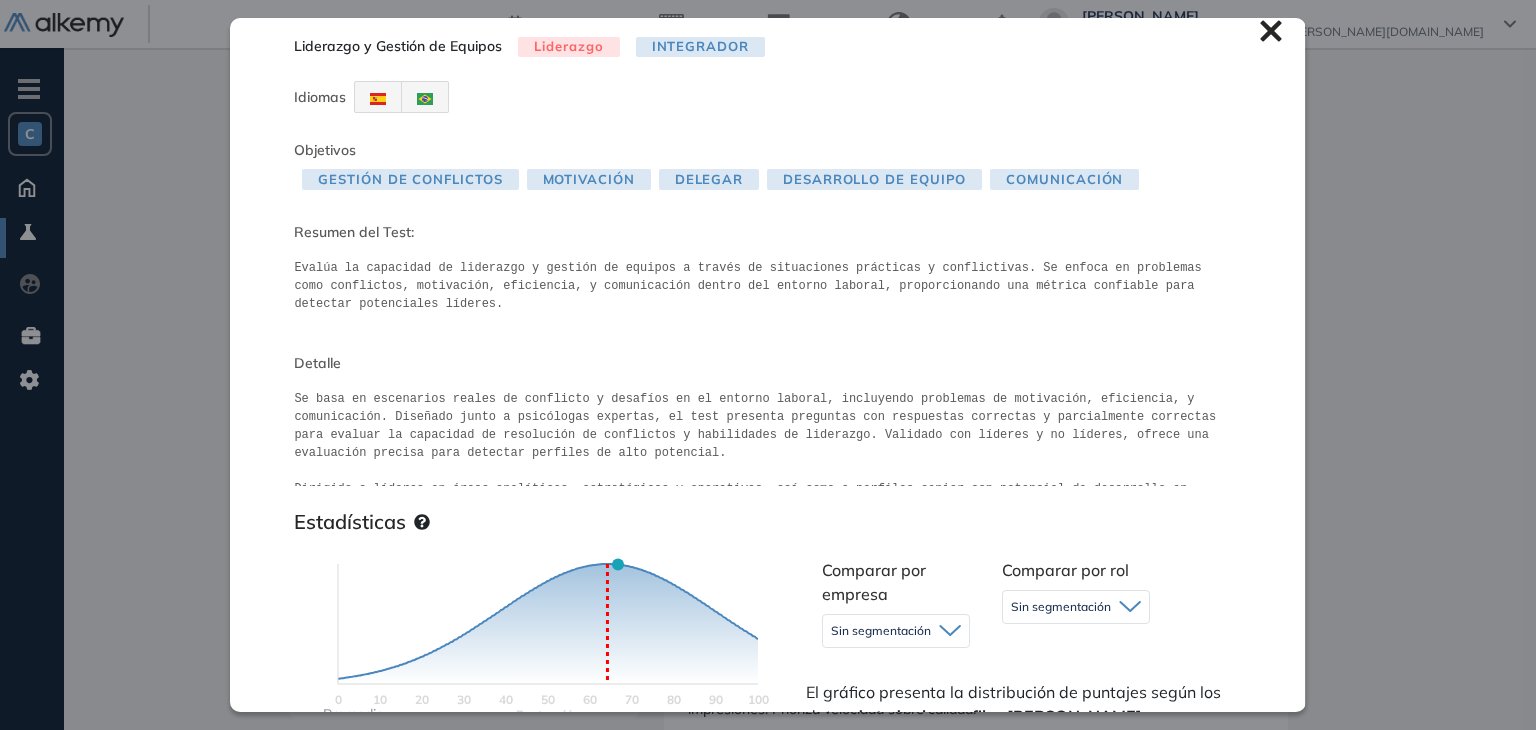 scroll, scrollTop: 0, scrollLeft: 0, axis: both 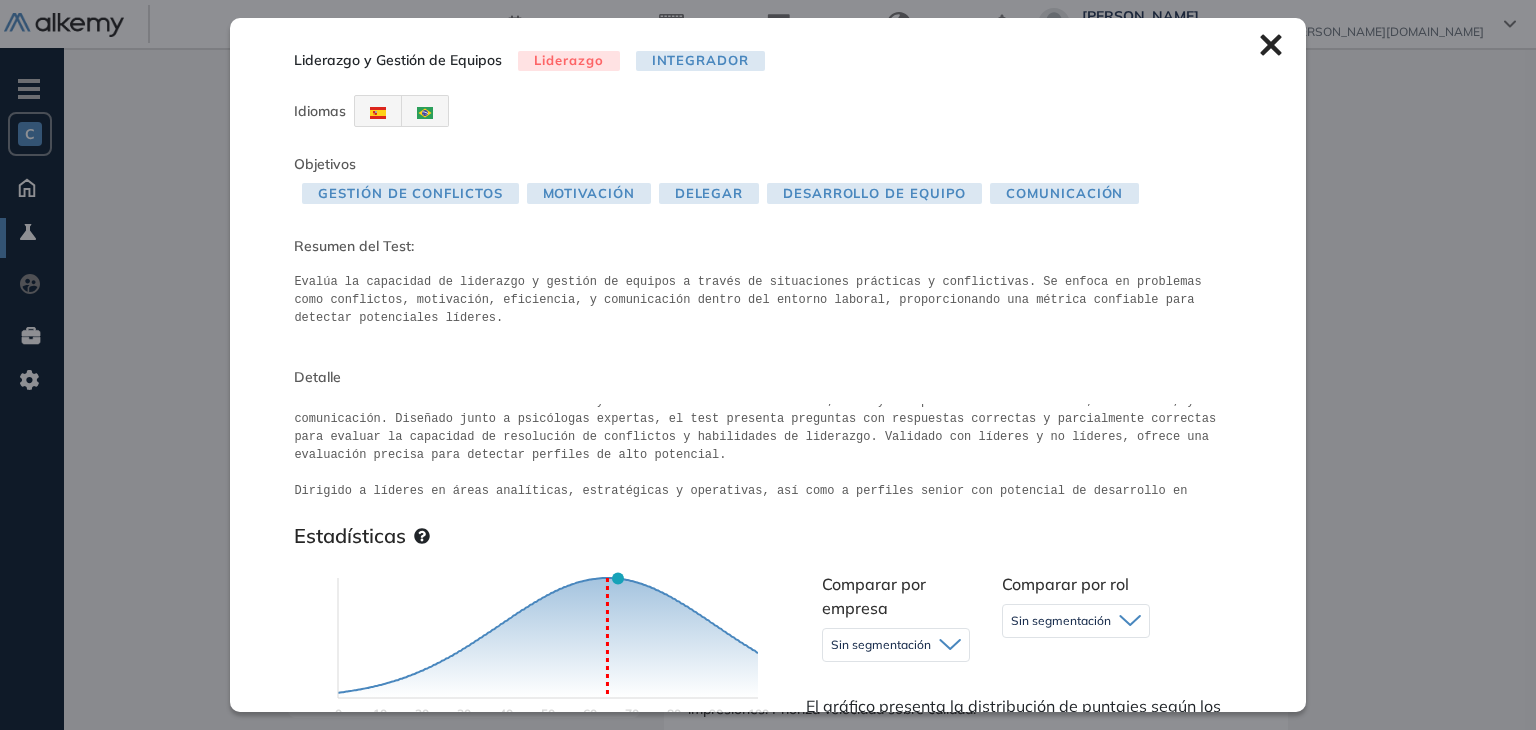 click 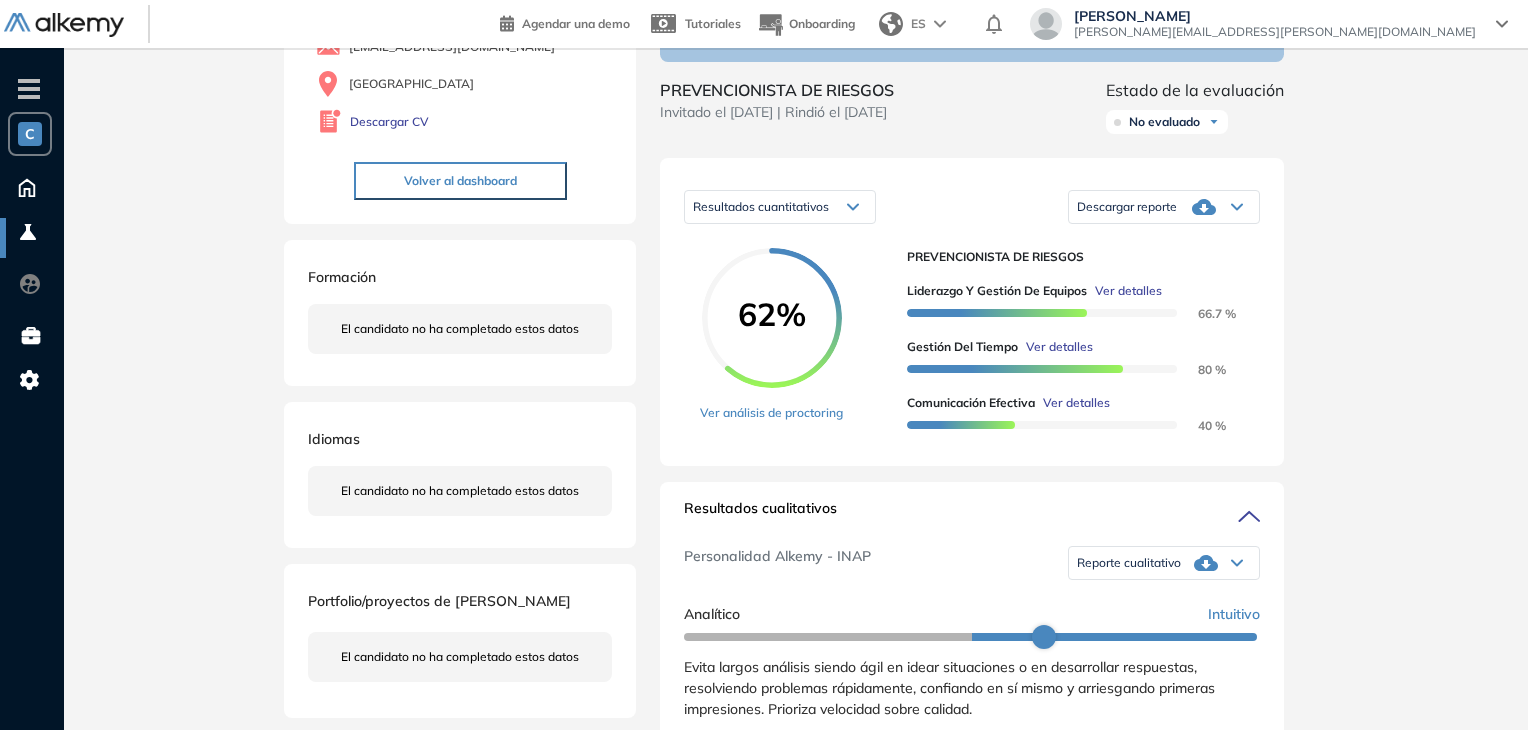 scroll, scrollTop: 0, scrollLeft: 0, axis: both 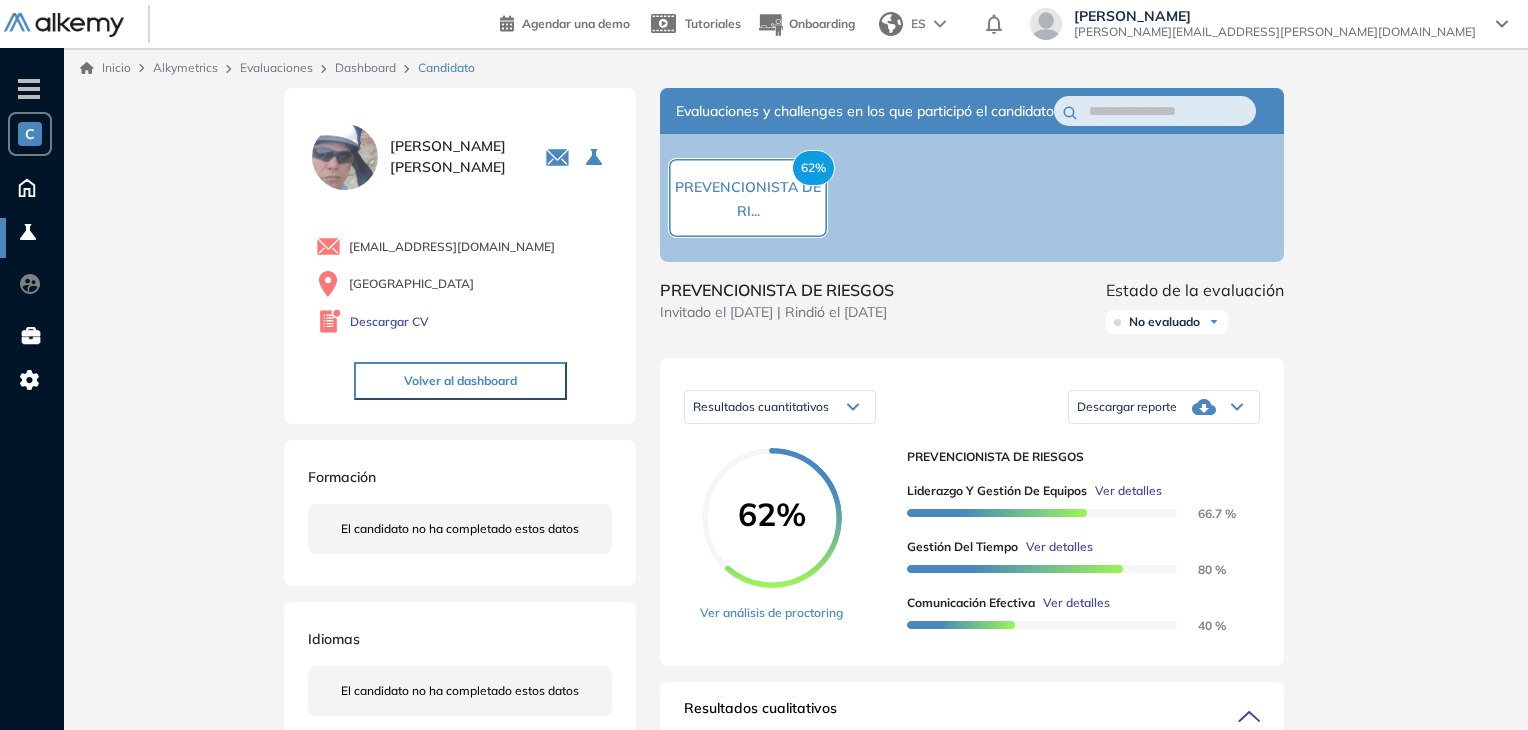 click on "Dashboard" at bounding box center (365, 67) 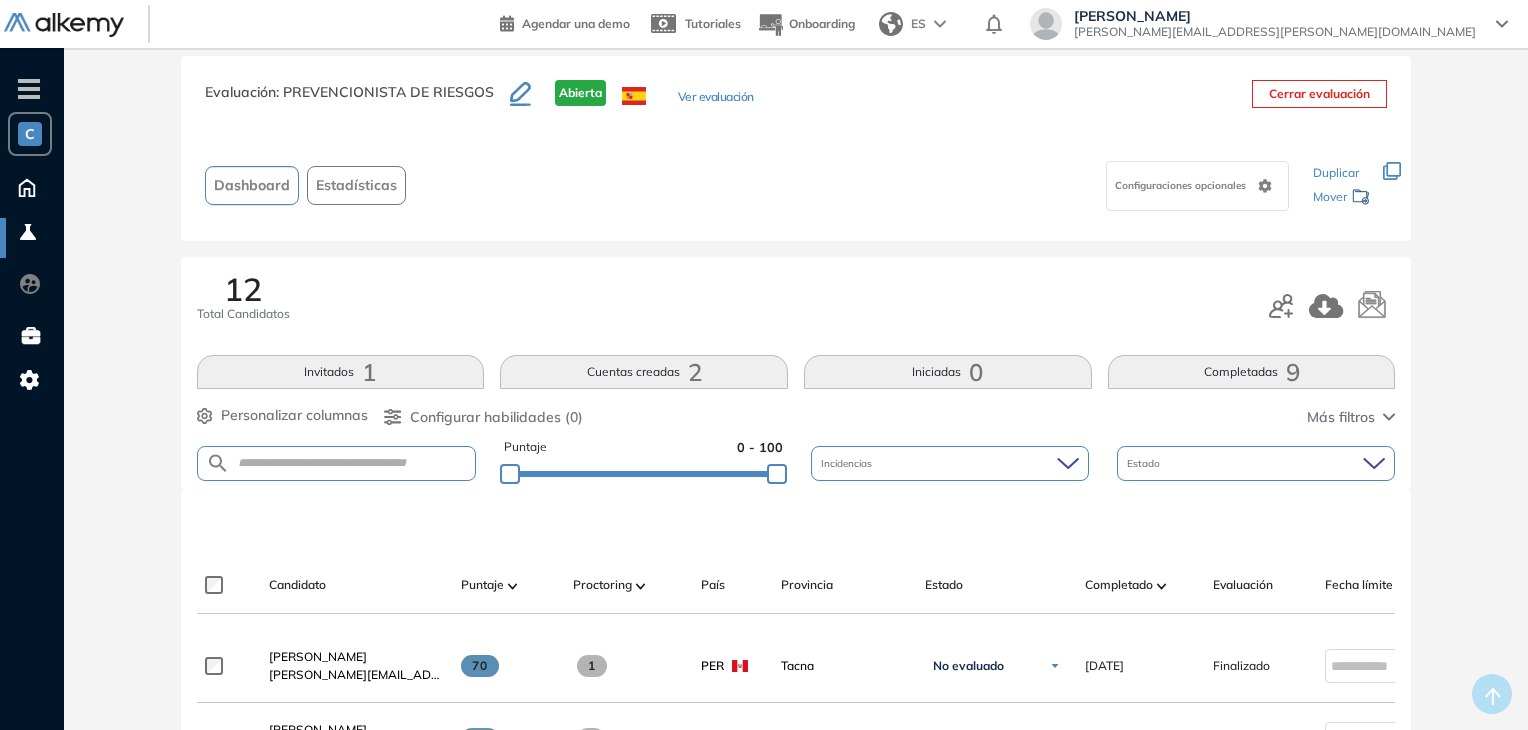 scroll, scrollTop: 0, scrollLeft: 0, axis: both 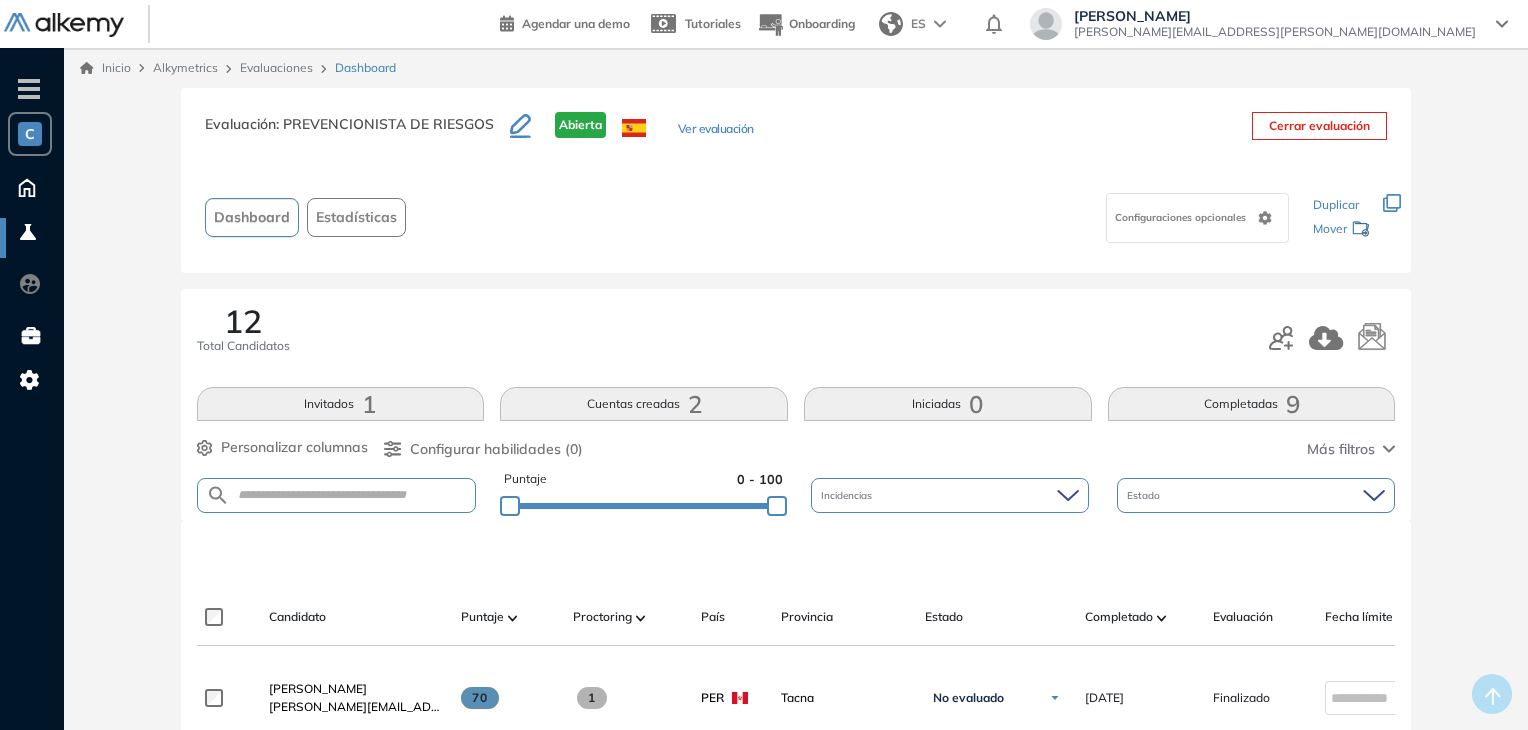 click on "Dashboard" at bounding box center [252, 217] 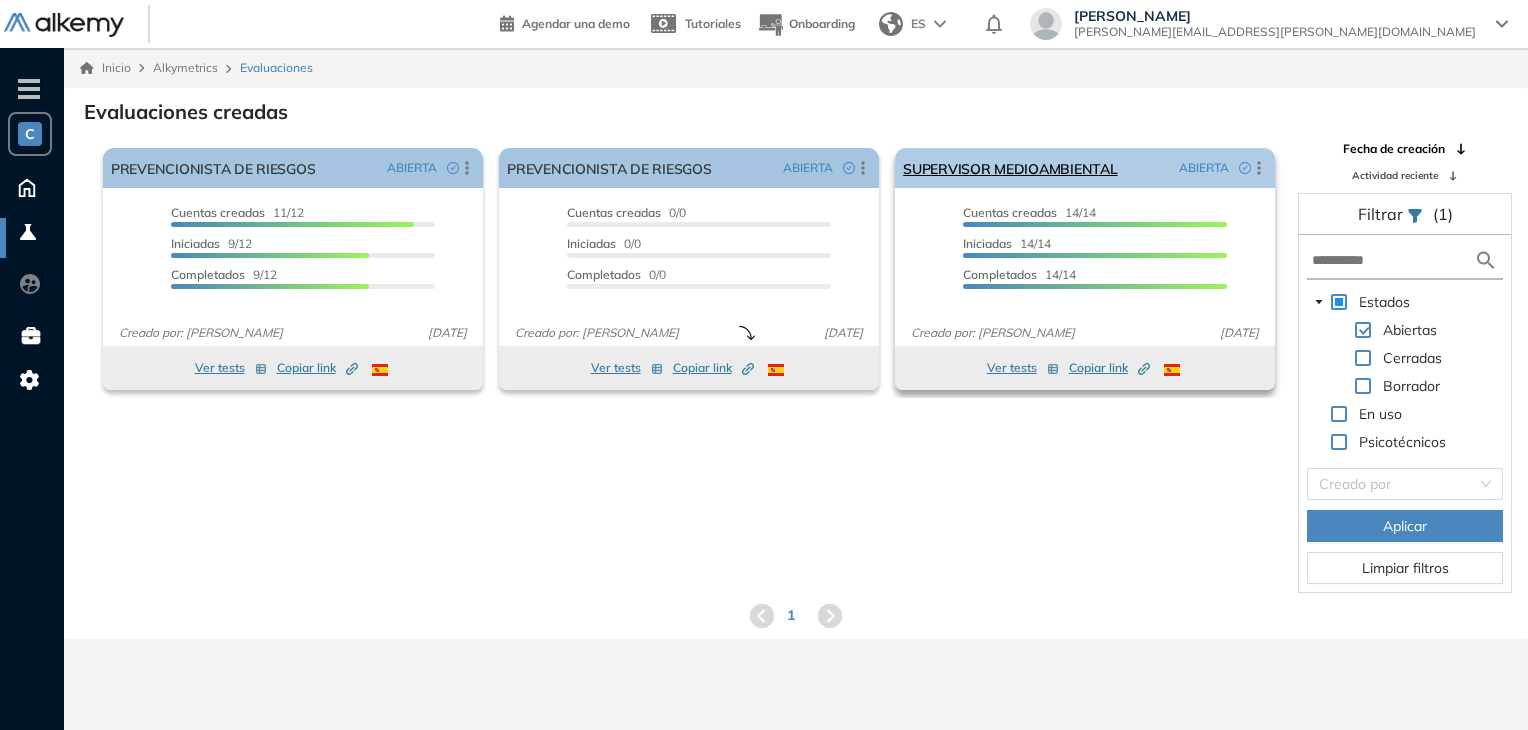 click 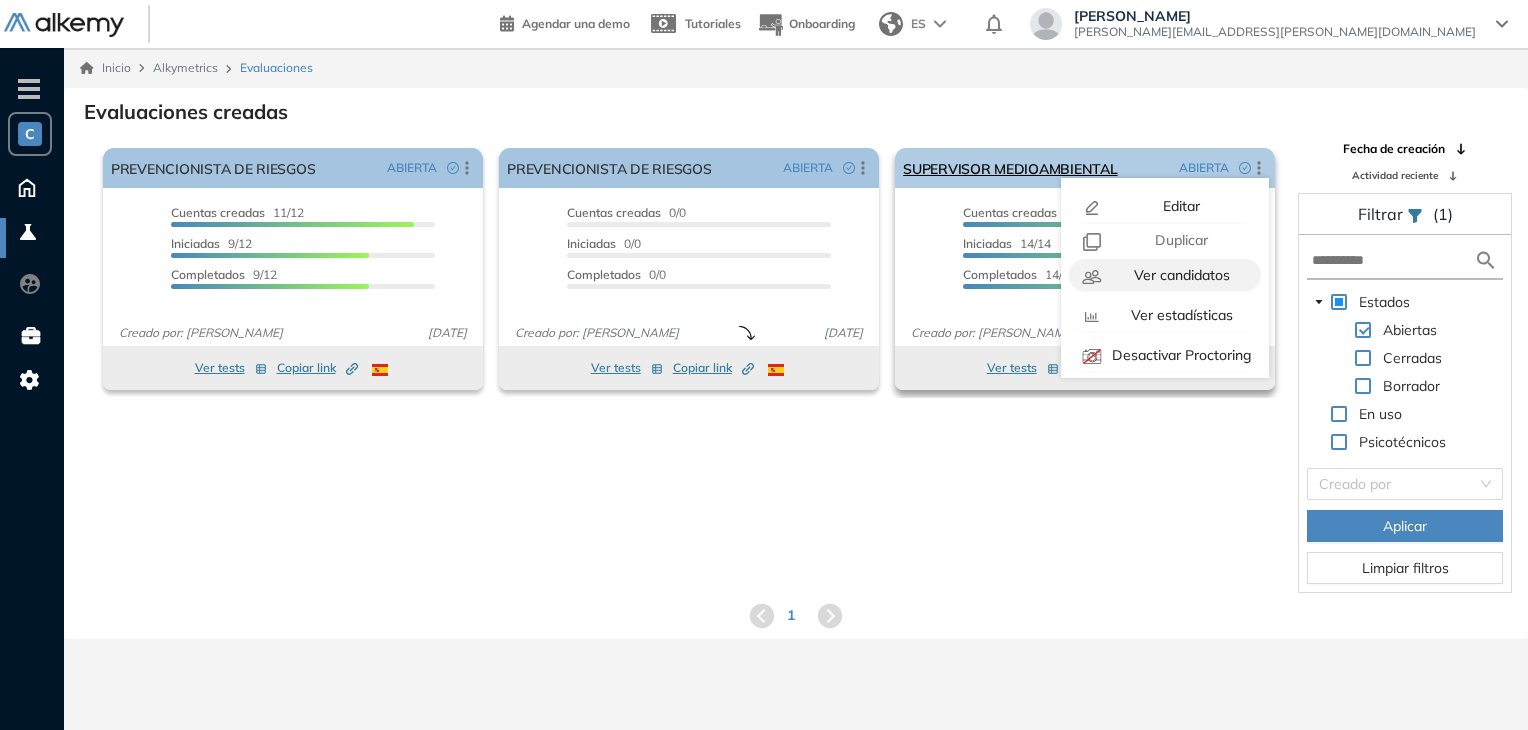click on "Ver candidatos" at bounding box center [1180, 275] 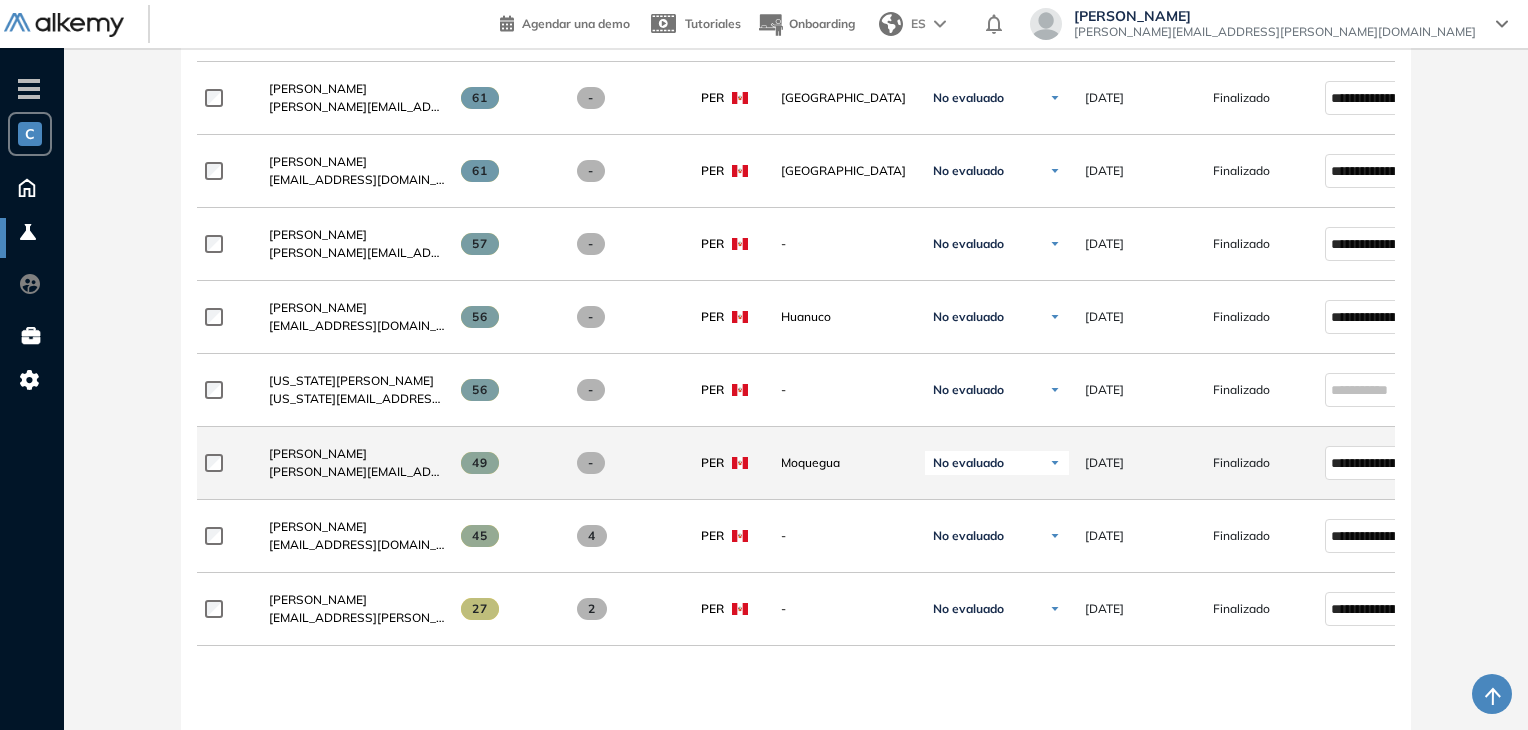 scroll, scrollTop: 1100, scrollLeft: 0, axis: vertical 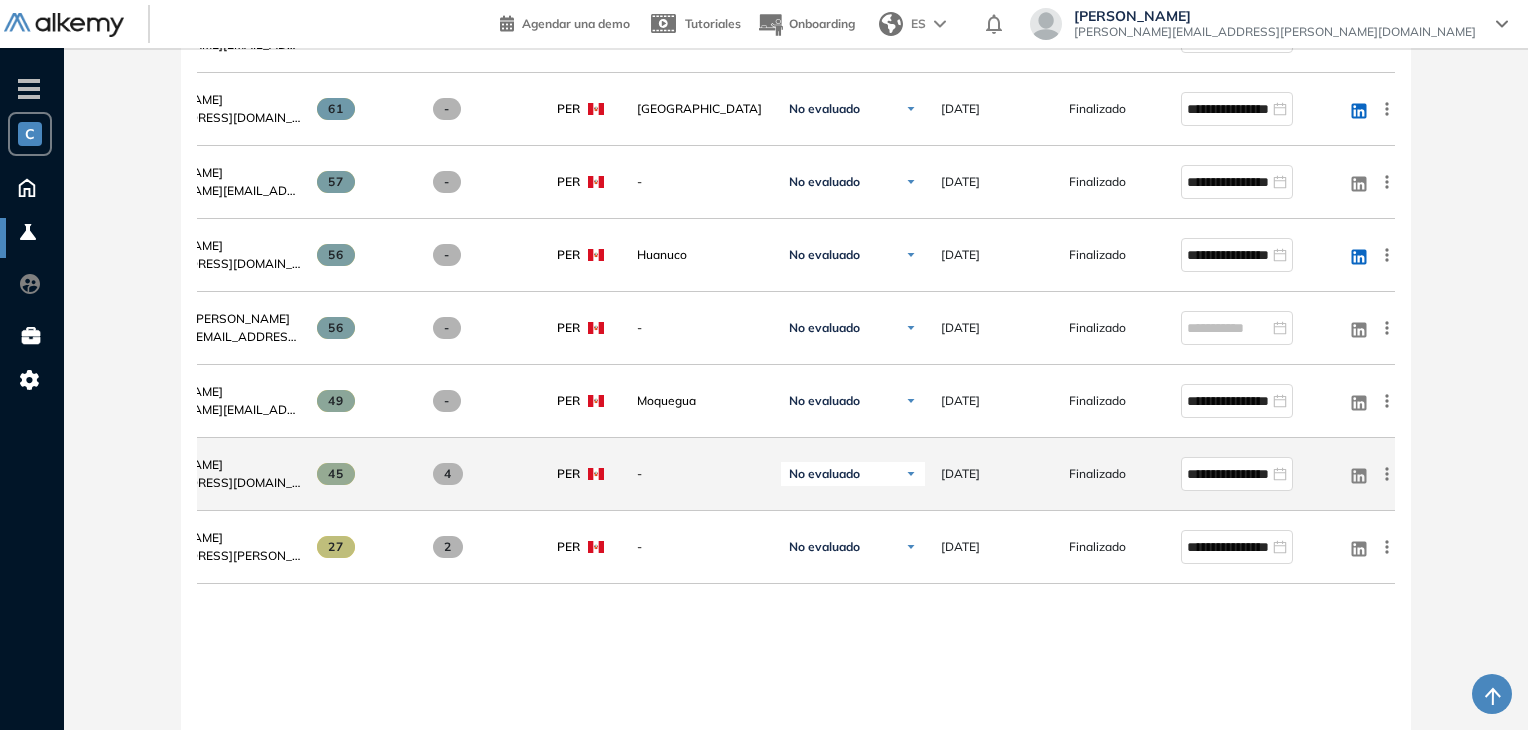 click 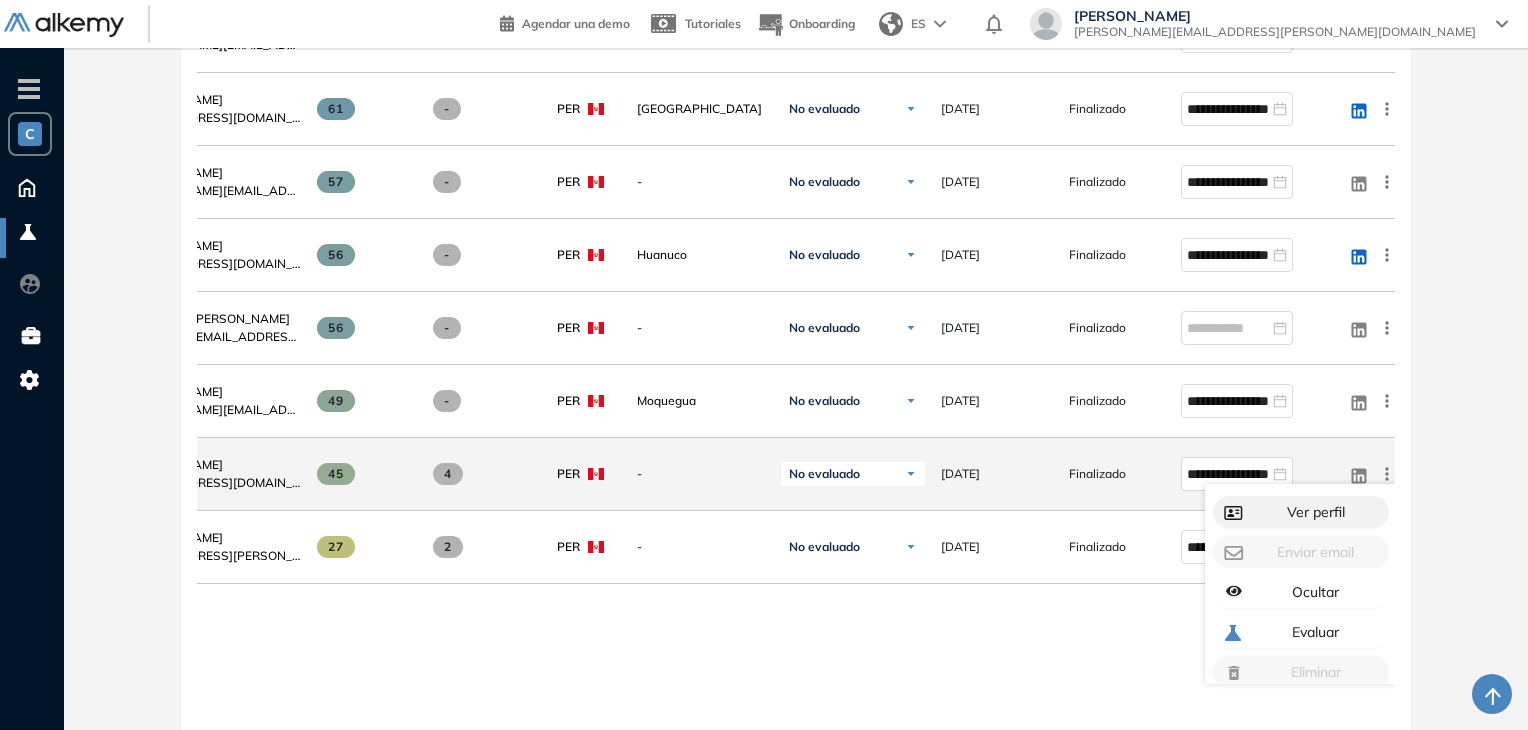 click on "Ver perfil" at bounding box center [1314, 512] 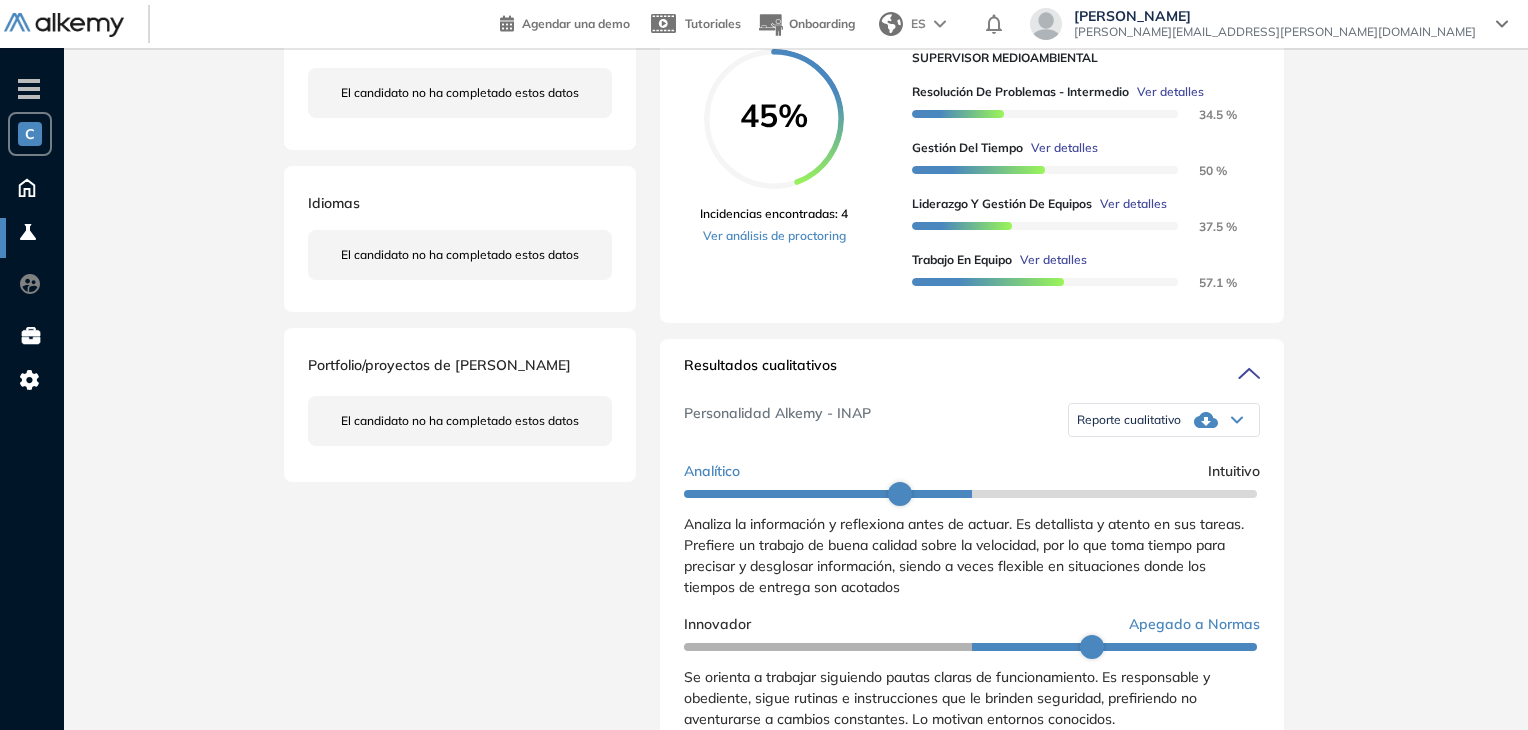 scroll, scrollTop: 400, scrollLeft: 0, axis: vertical 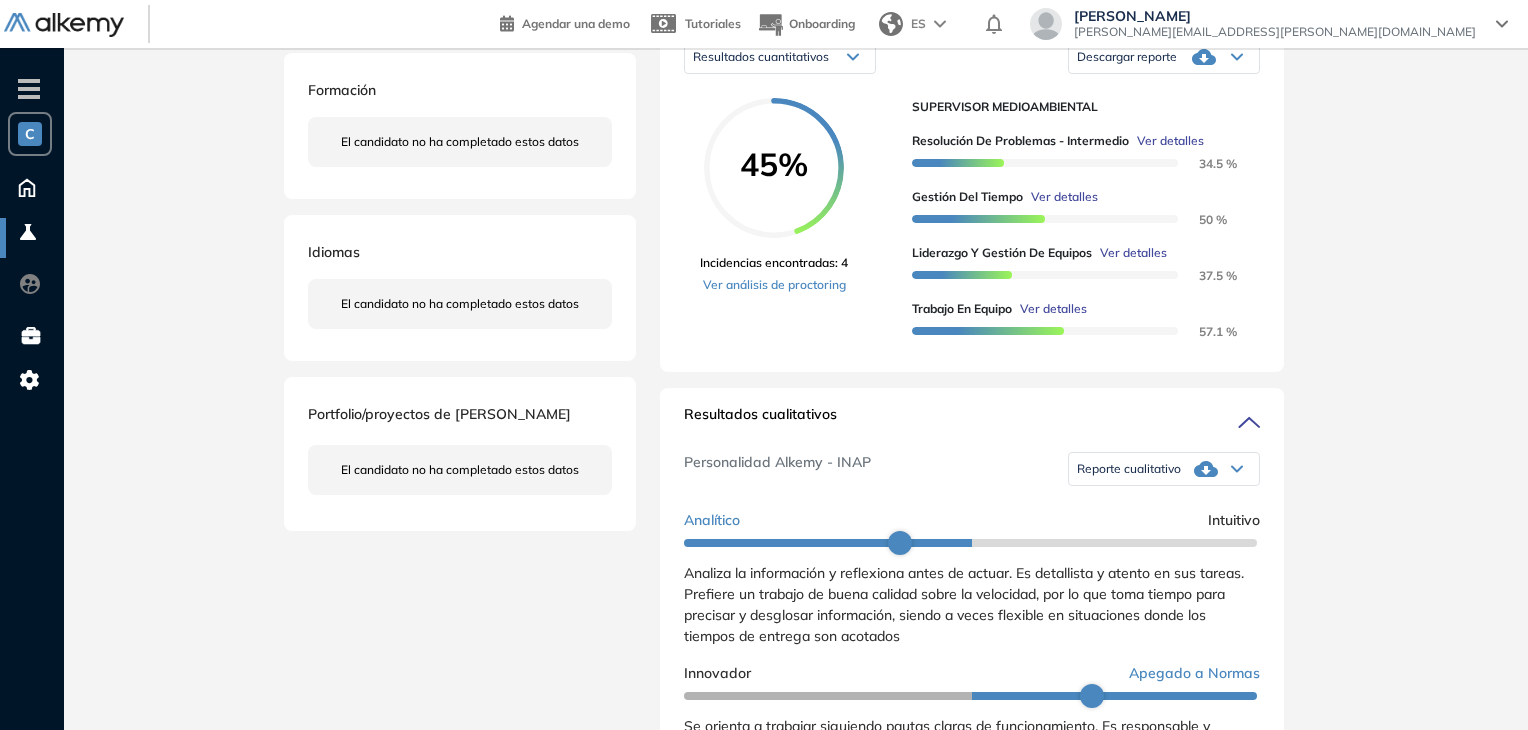 click on "Reporte cualitativo" at bounding box center (1164, 469) 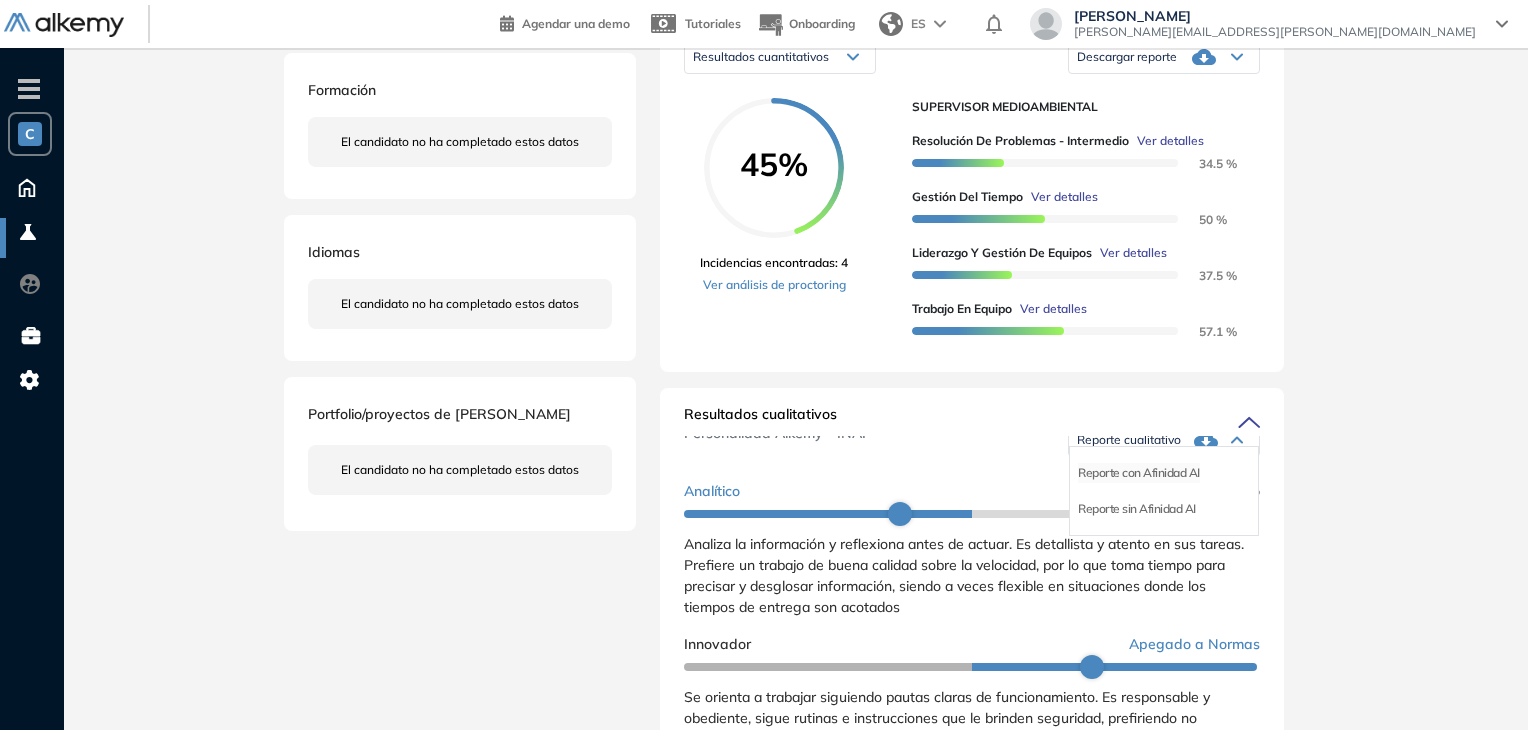 scroll, scrollTop: 0, scrollLeft: 0, axis: both 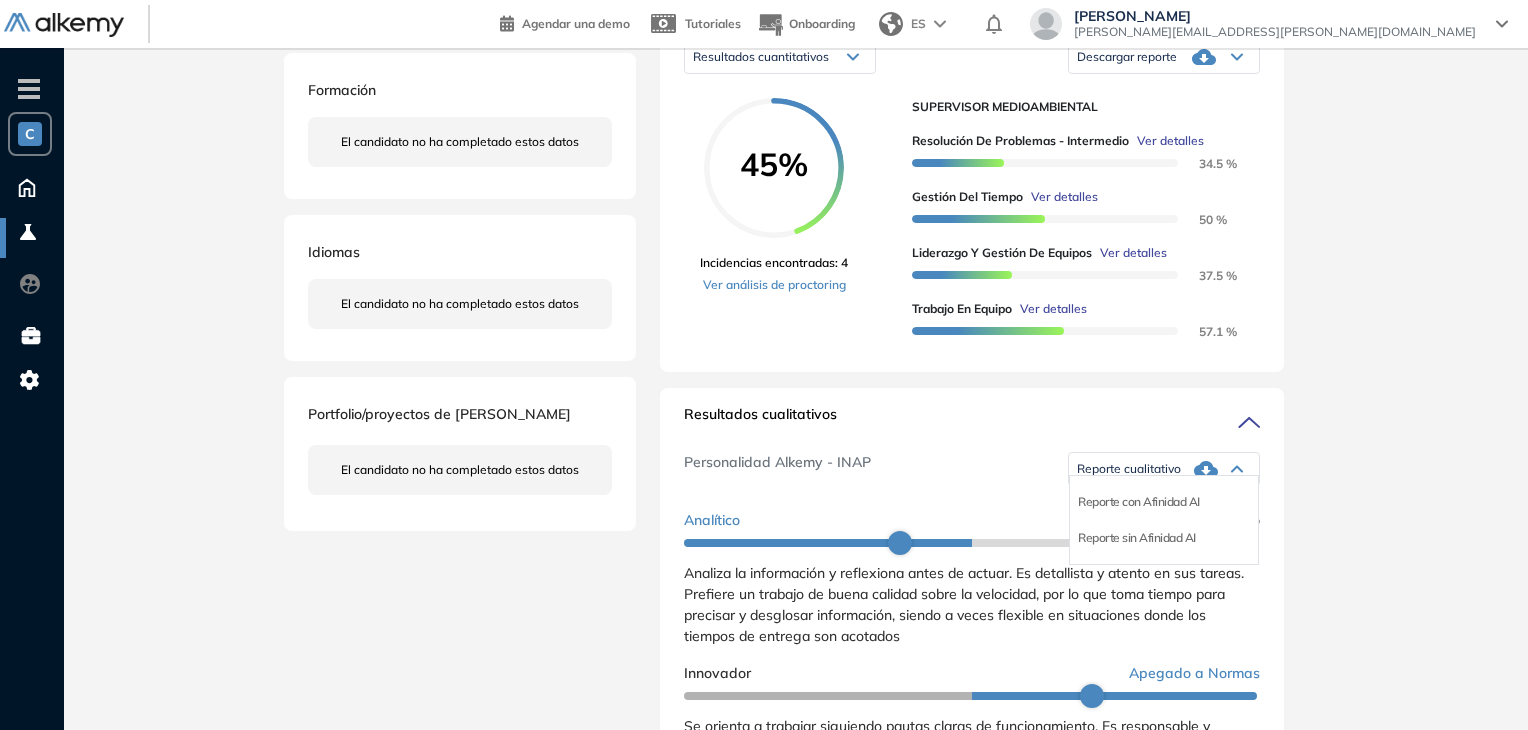 click on "Personalidad Alkemy - INAP Reporte cualitativo Reporte con Afinidad AI Reporte sin Afinidad AI" at bounding box center (972, 469) 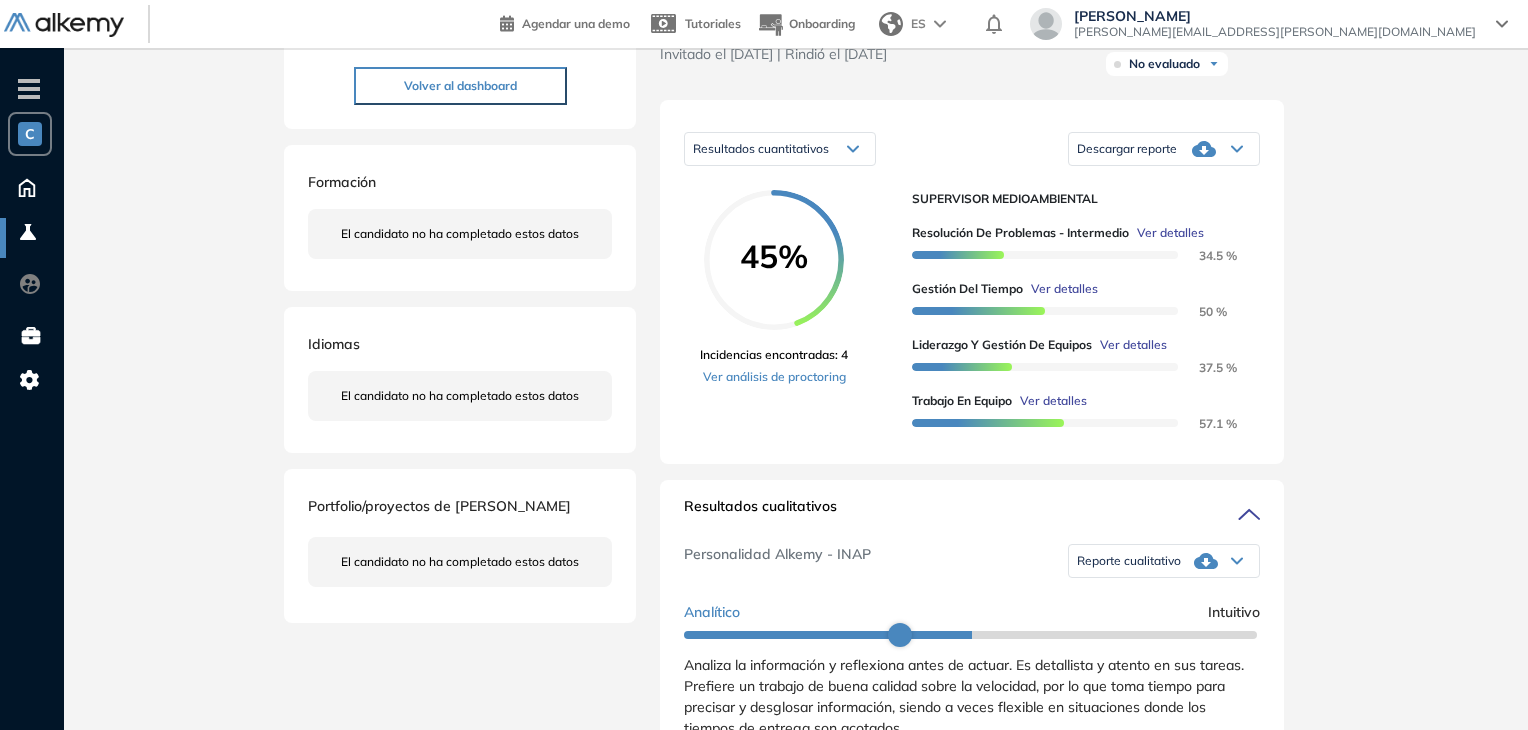 scroll, scrollTop: 50, scrollLeft: 0, axis: vertical 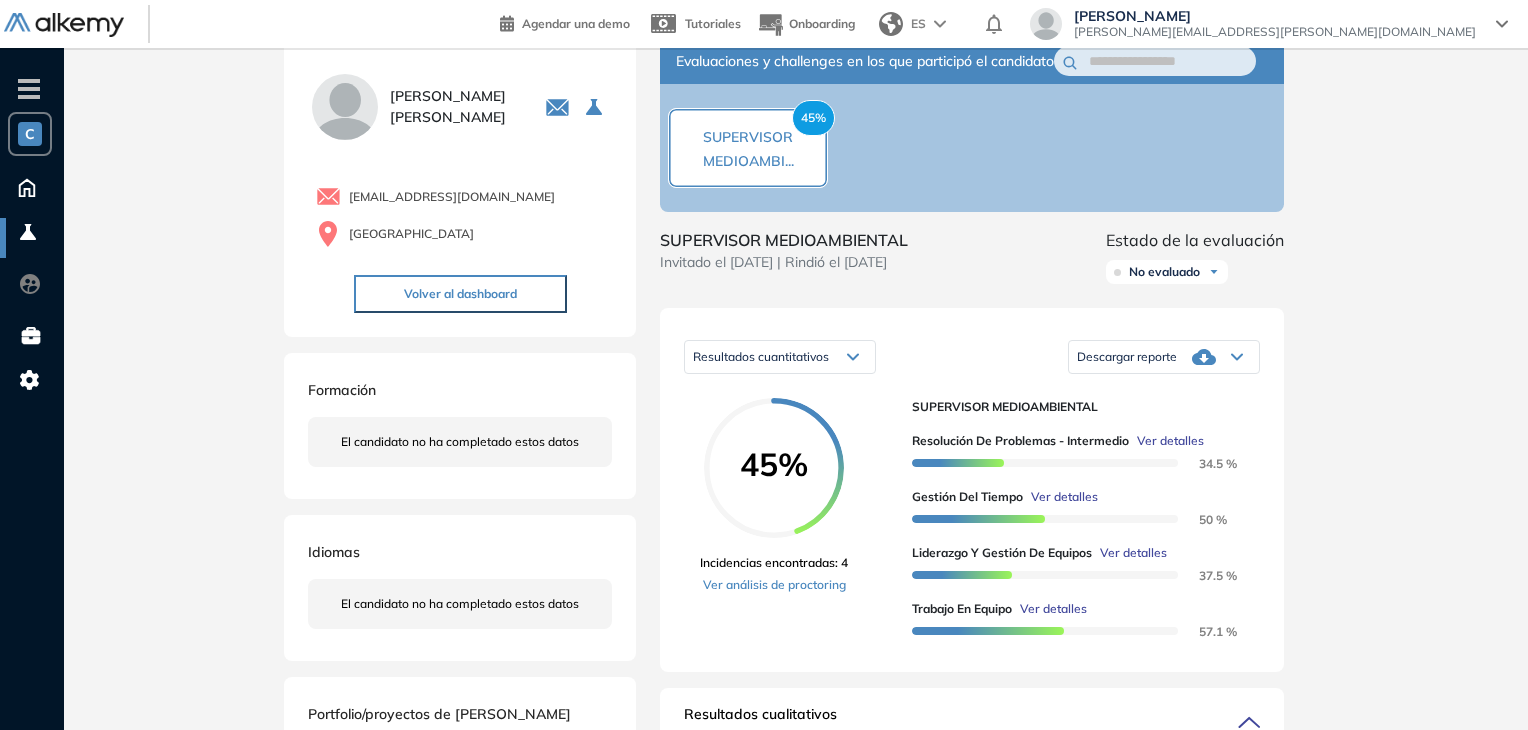 click on "Descargar reporte" at bounding box center [1127, 357] 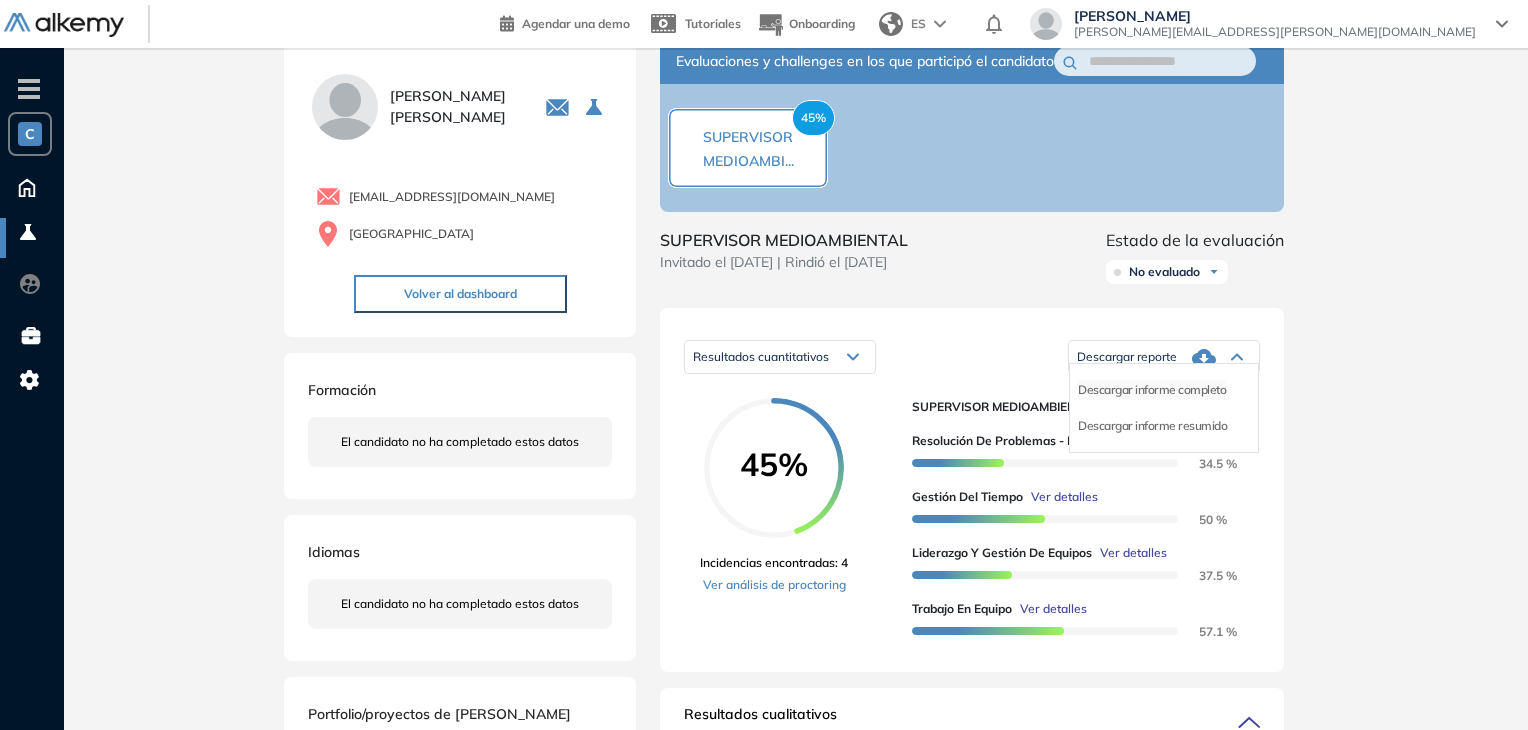 click on "Descargar informe completo" at bounding box center [1152, 390] 